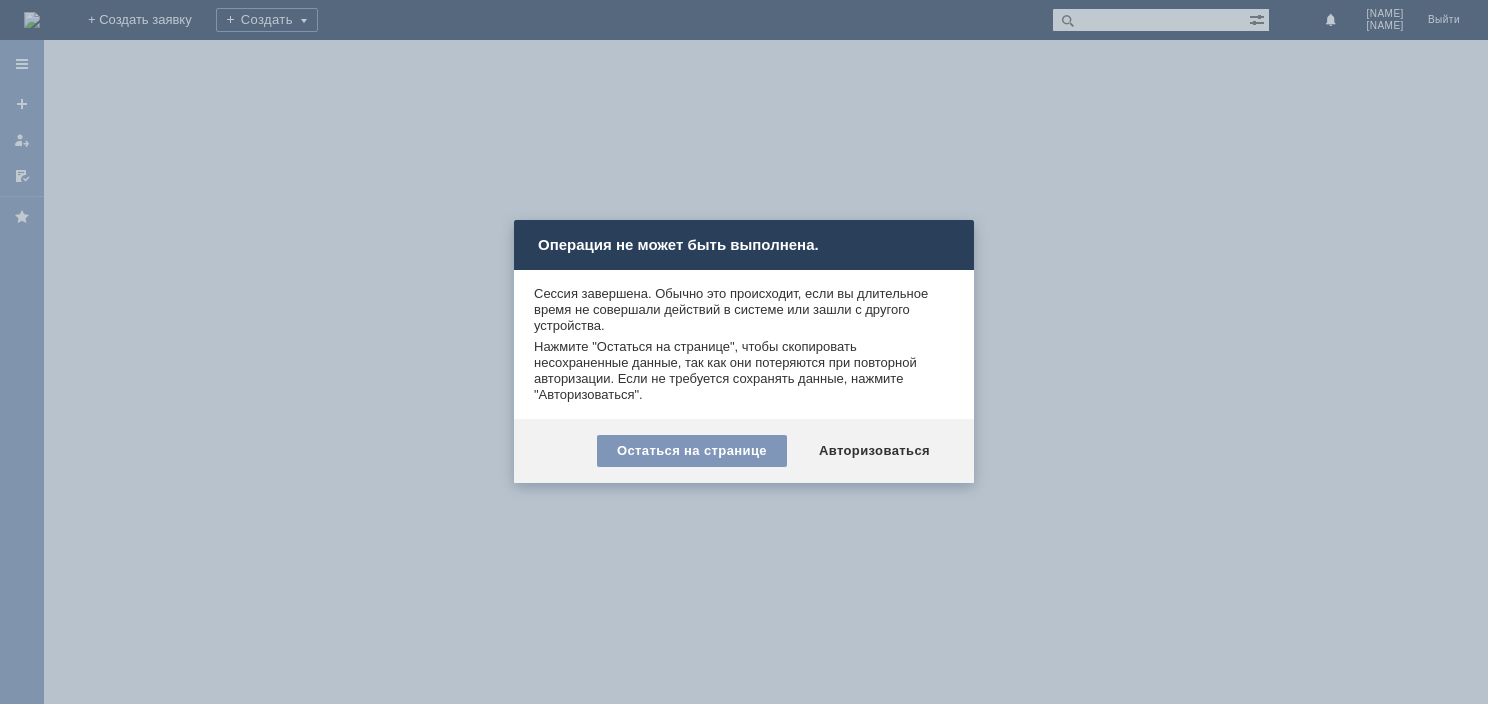 scroll, scrollTop: 0, scrollLeft: 0, axis: both 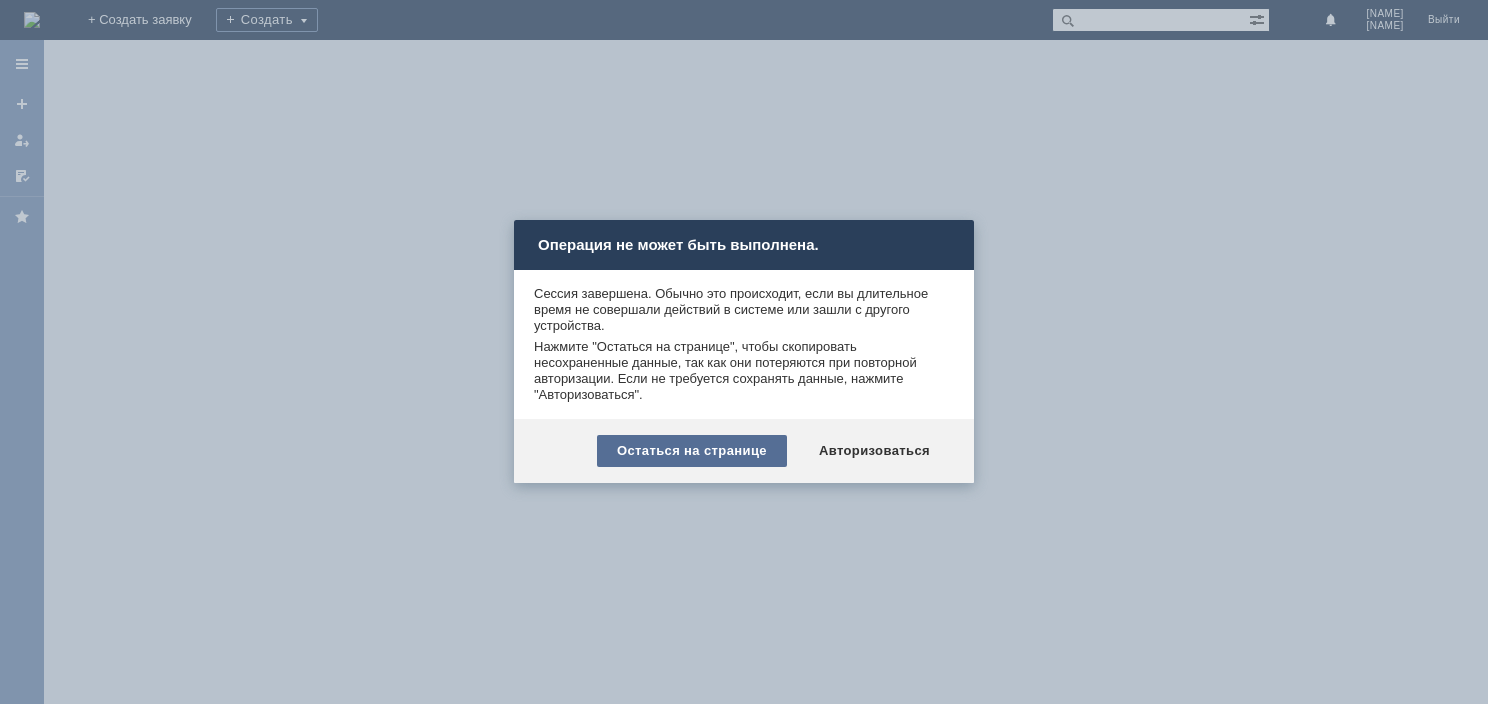 click on "Остаться на странице" at bounding box center [692, 451] 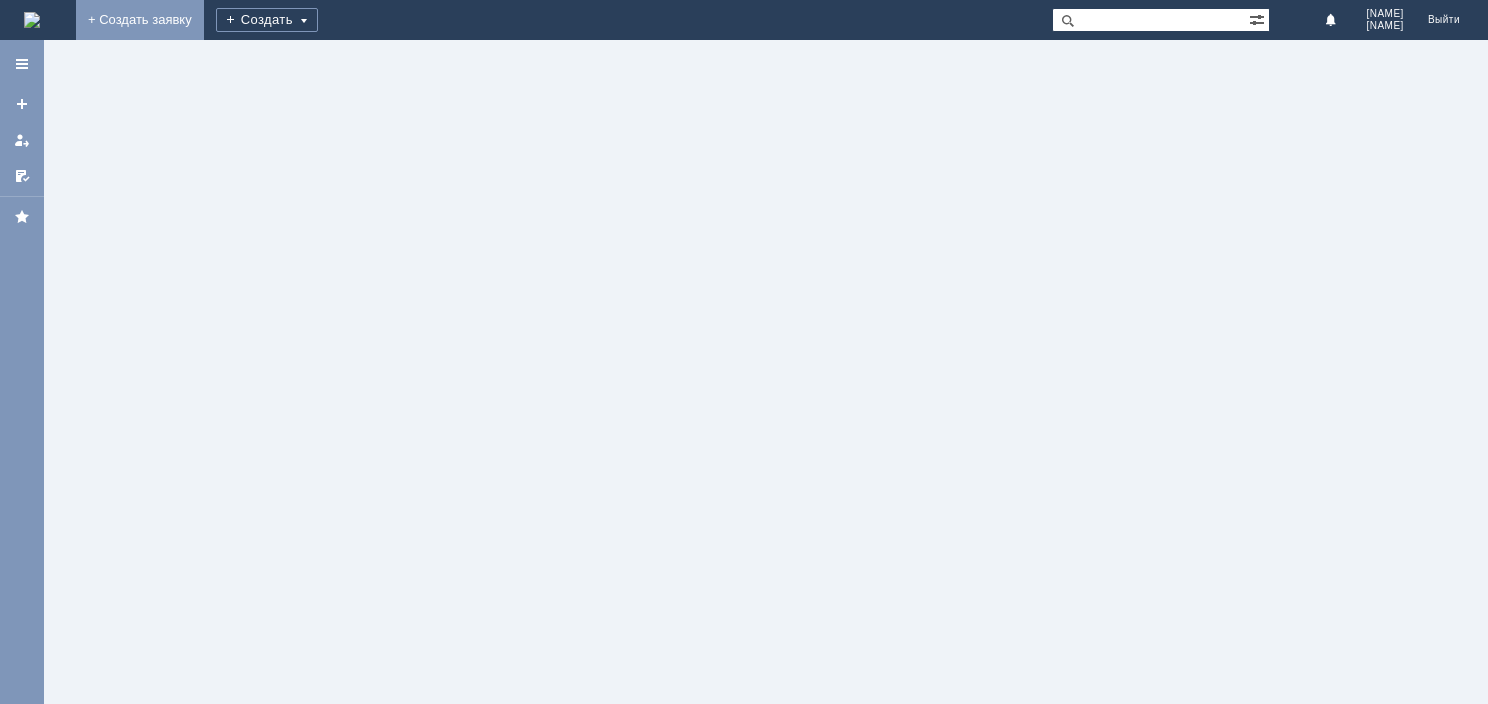 click on "+ Создать заявку" at bounding box center (140, 20) 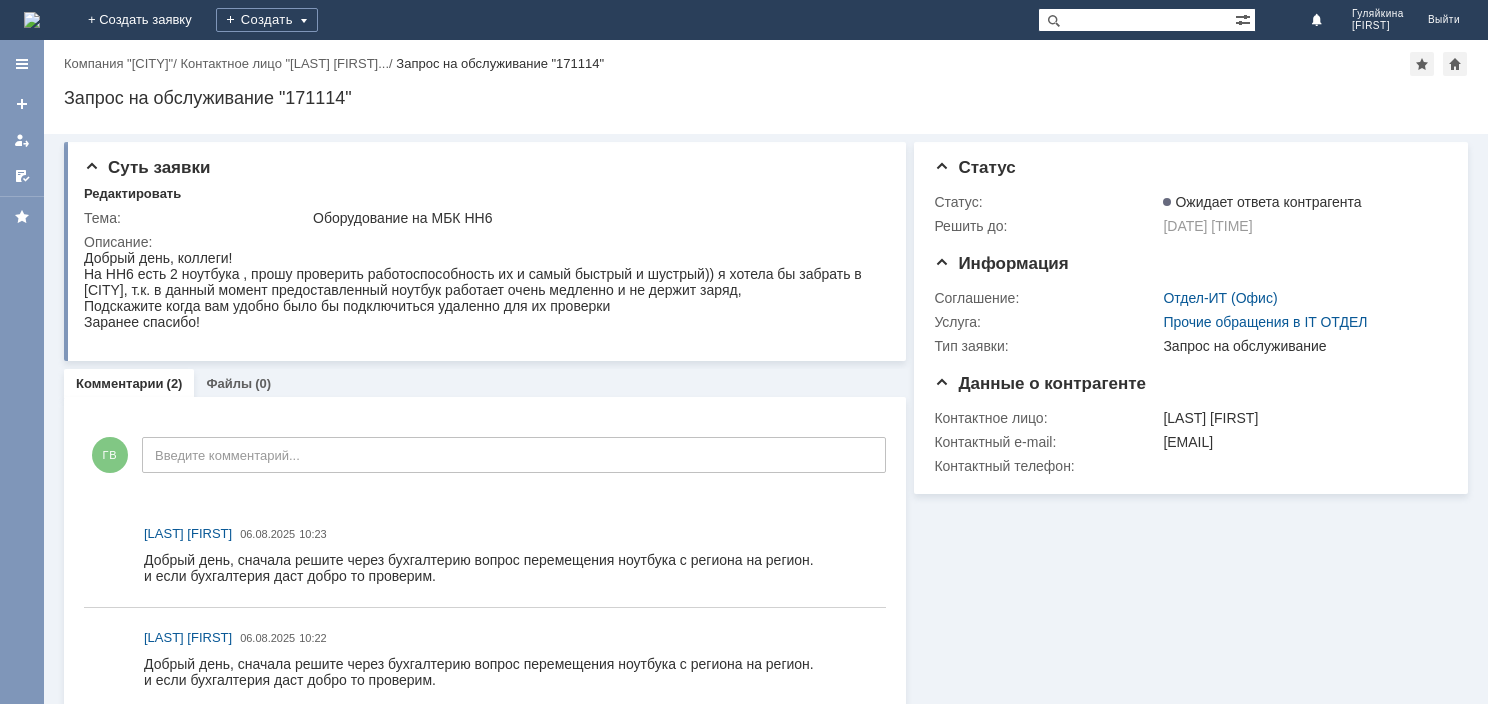 scroll, scrollTop: 0, scrollLeft: 0, axis: both 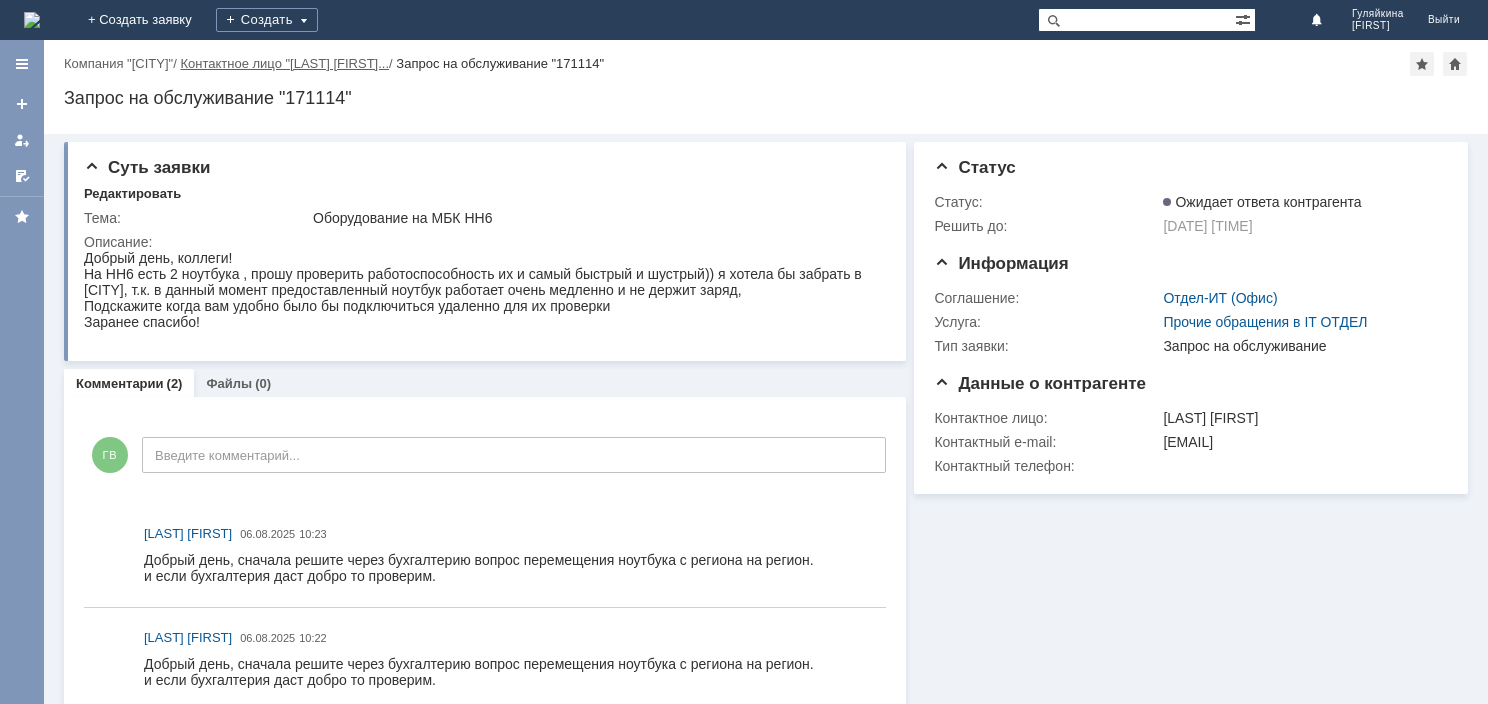 click on "Контактное лицо "[NAME]…" at bounding box center [284, 63] 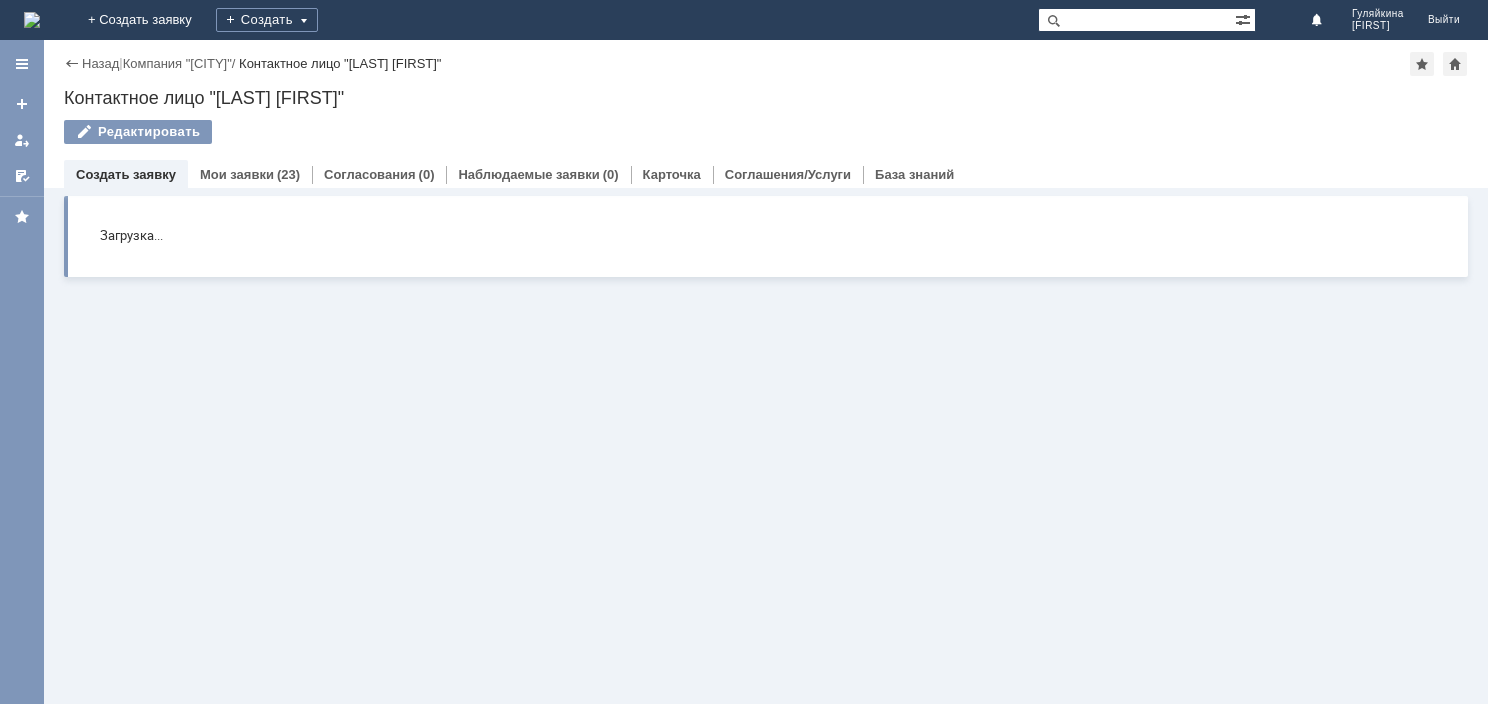 scroll, scrollTop: 0, scrollLeft: 0, axis: both 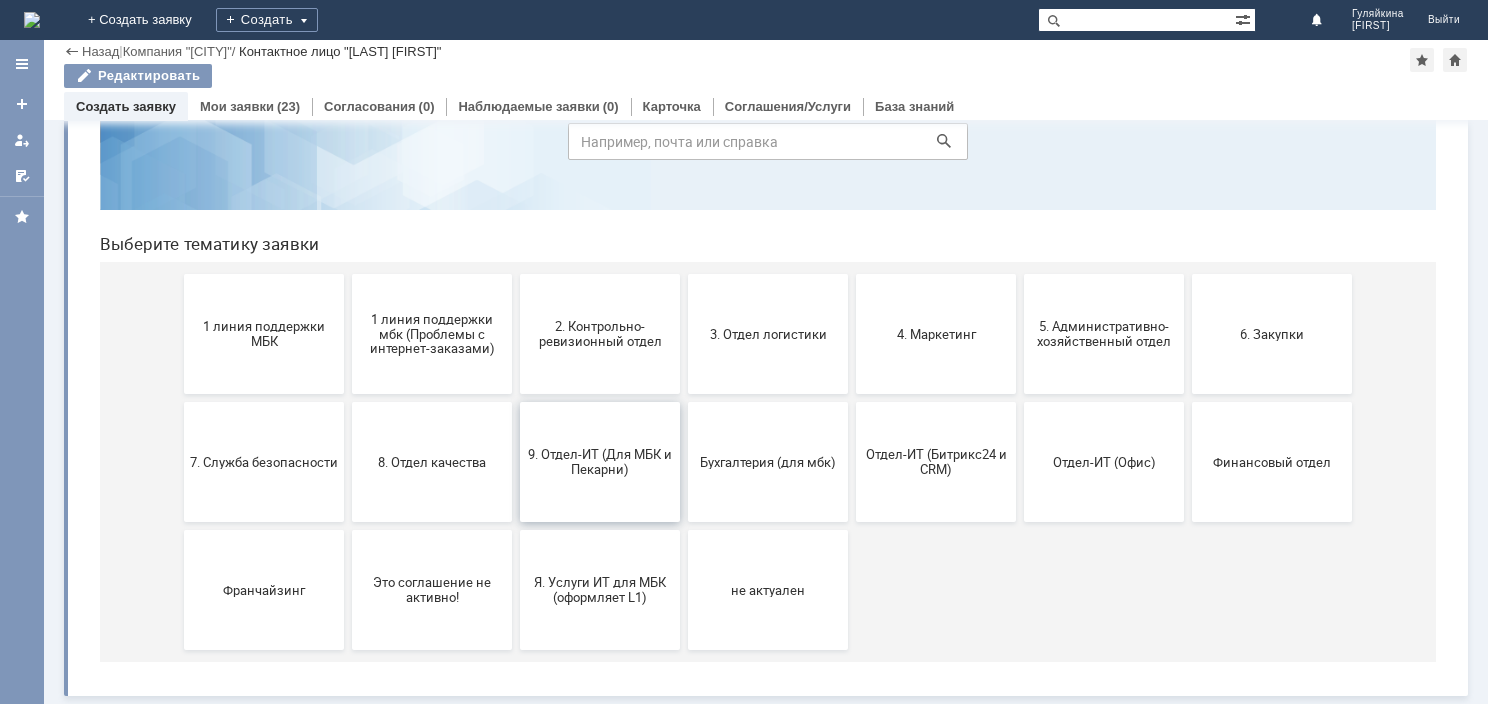 click on "9. Отдел-ИТ (Для МБК и Пекарни)" at bounding box center [600, 462] 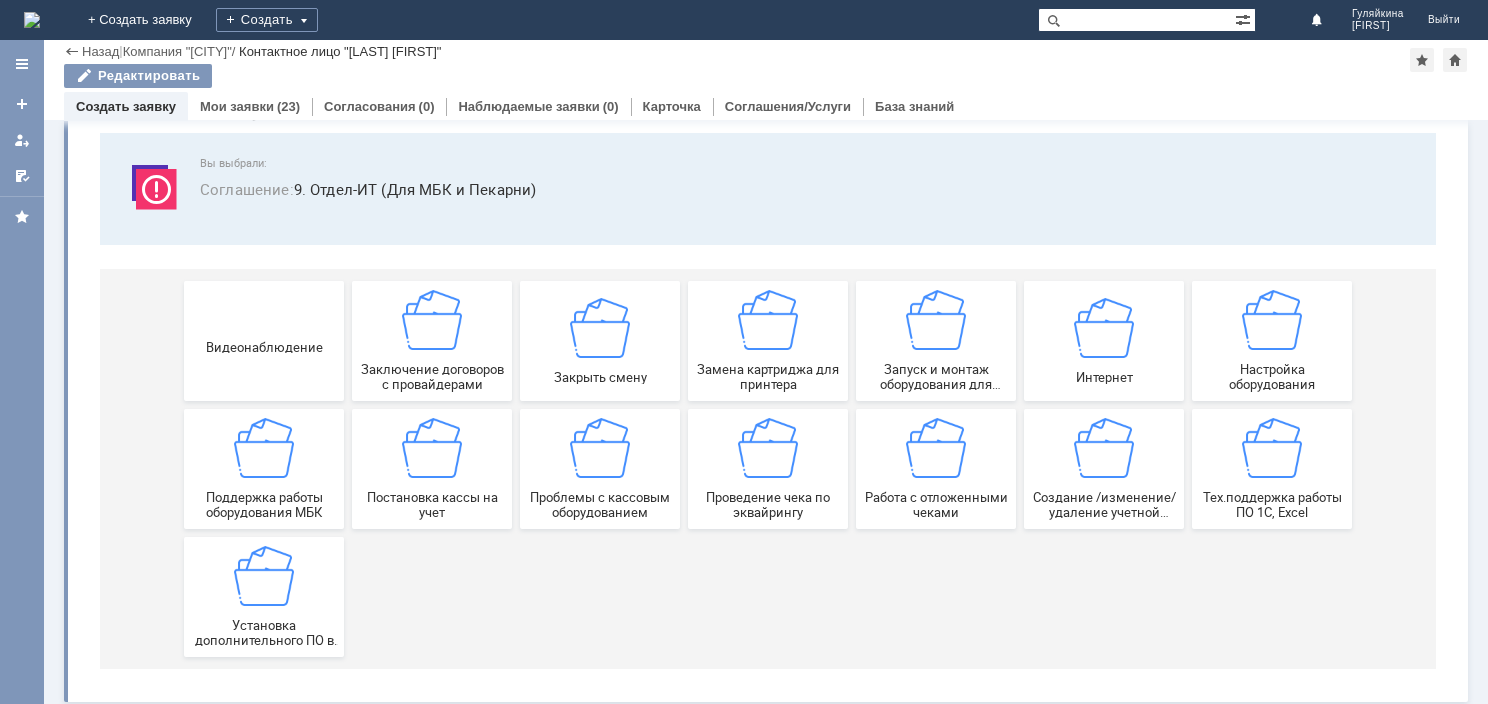 scroll, scrollTop: 112, scrollLeft: 0, axis: vertical 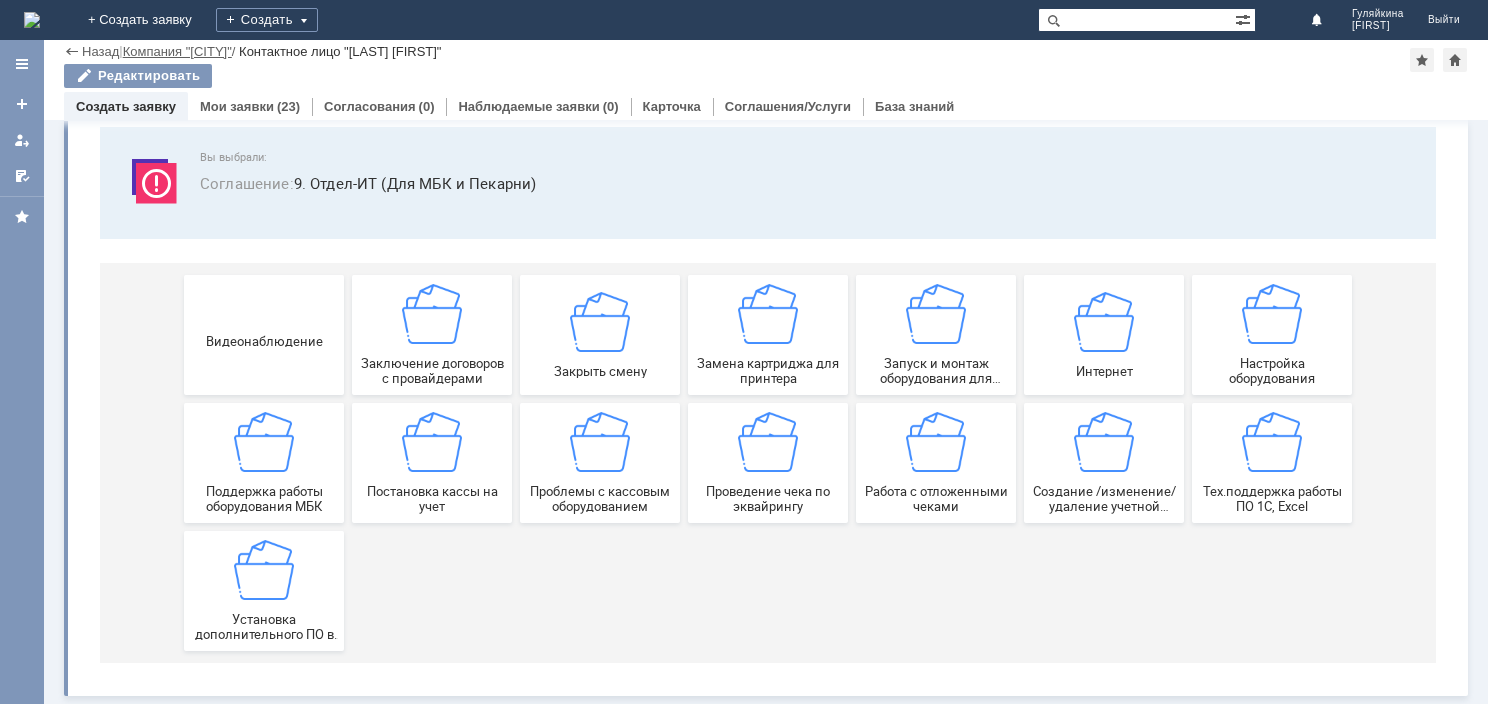 click on "Компания "[CITY]"" at bounding box center [177, 51] 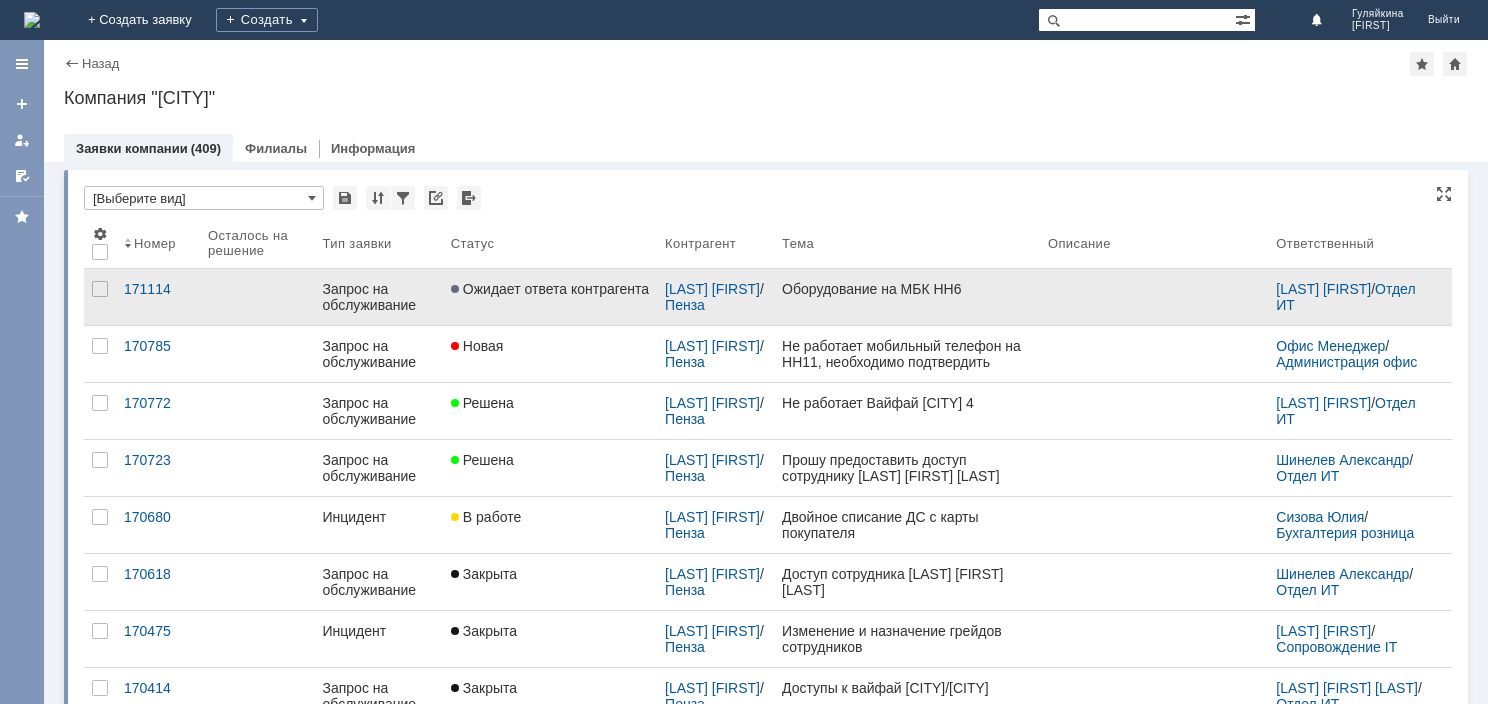 scroll, scrollTop: 0, scrollLeft: 0, axis: both 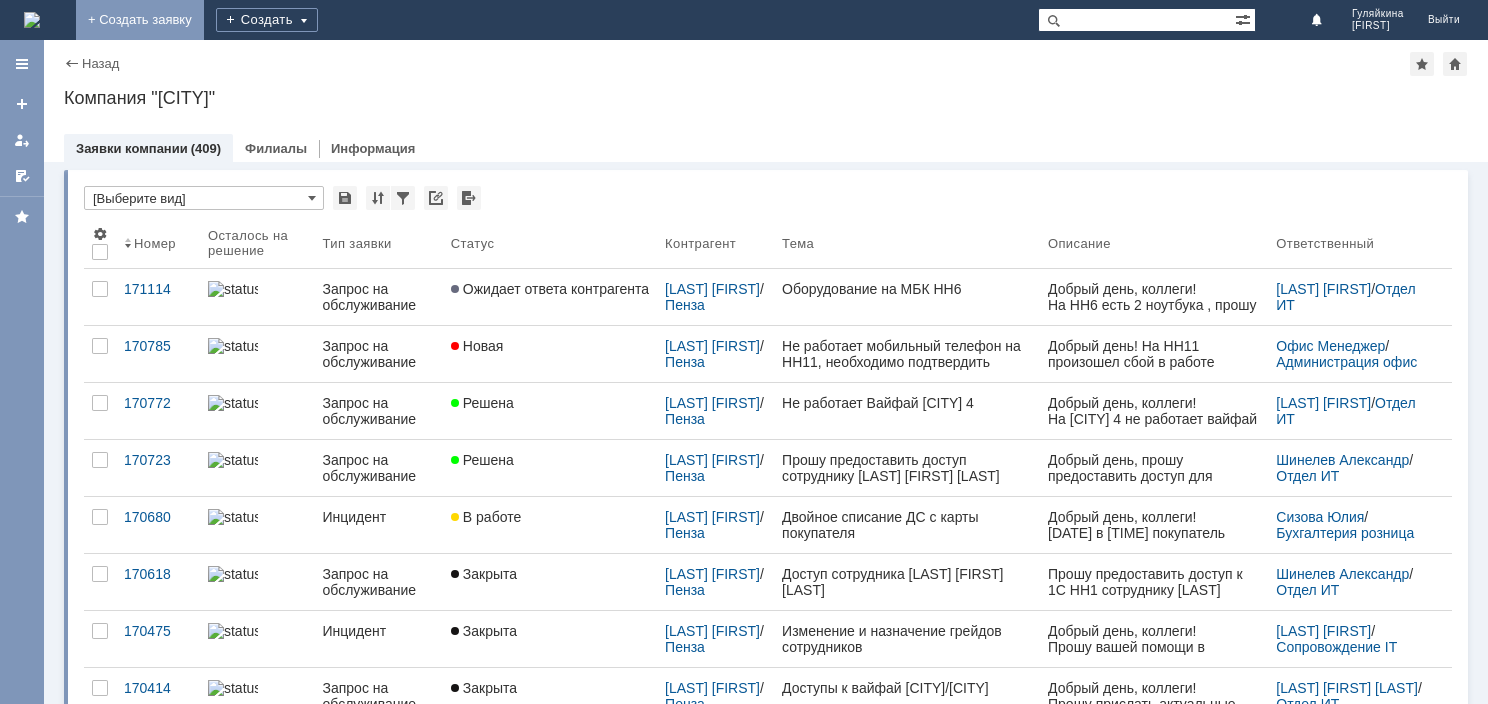 click on "+ Создать заявку" at bounding box center (140, 20) 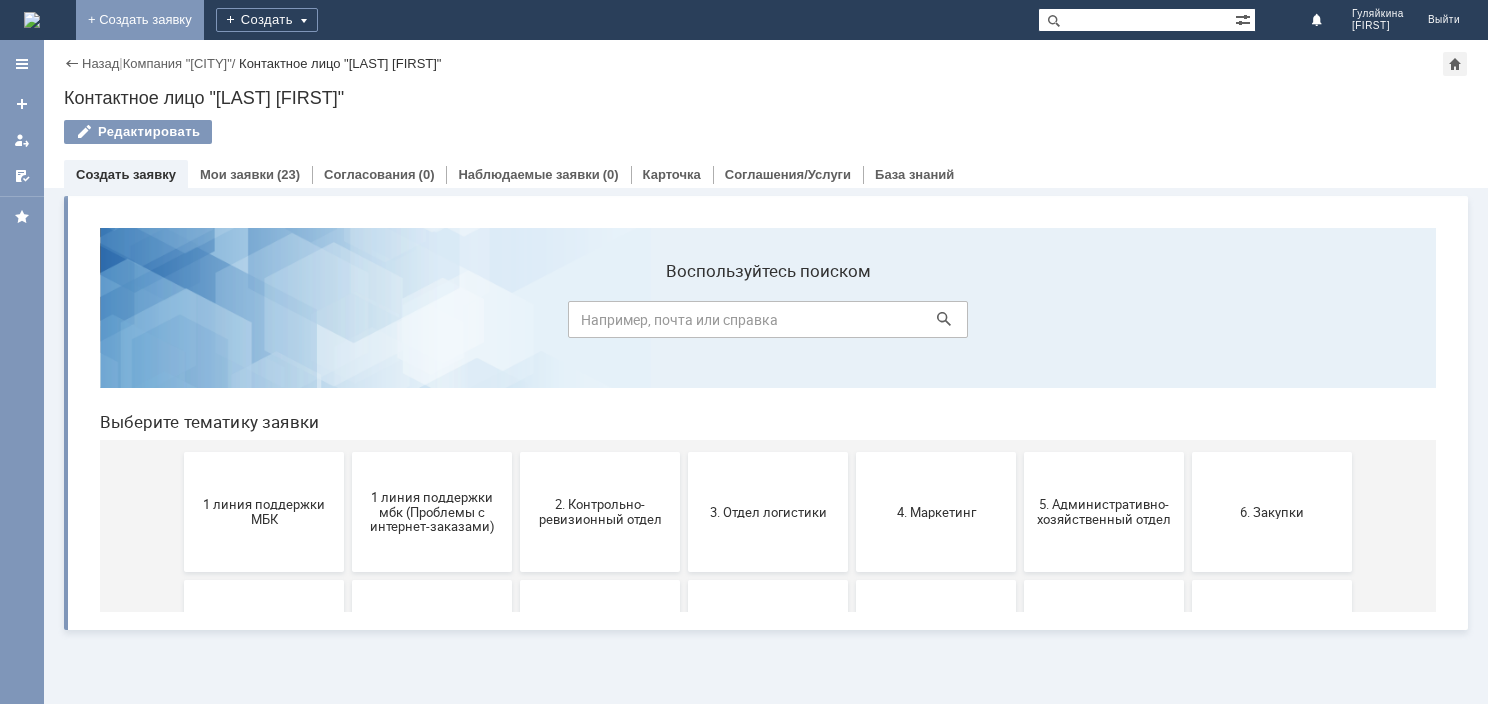 scroll, scrollTop: 0, scrollLeft: 0, axis: both 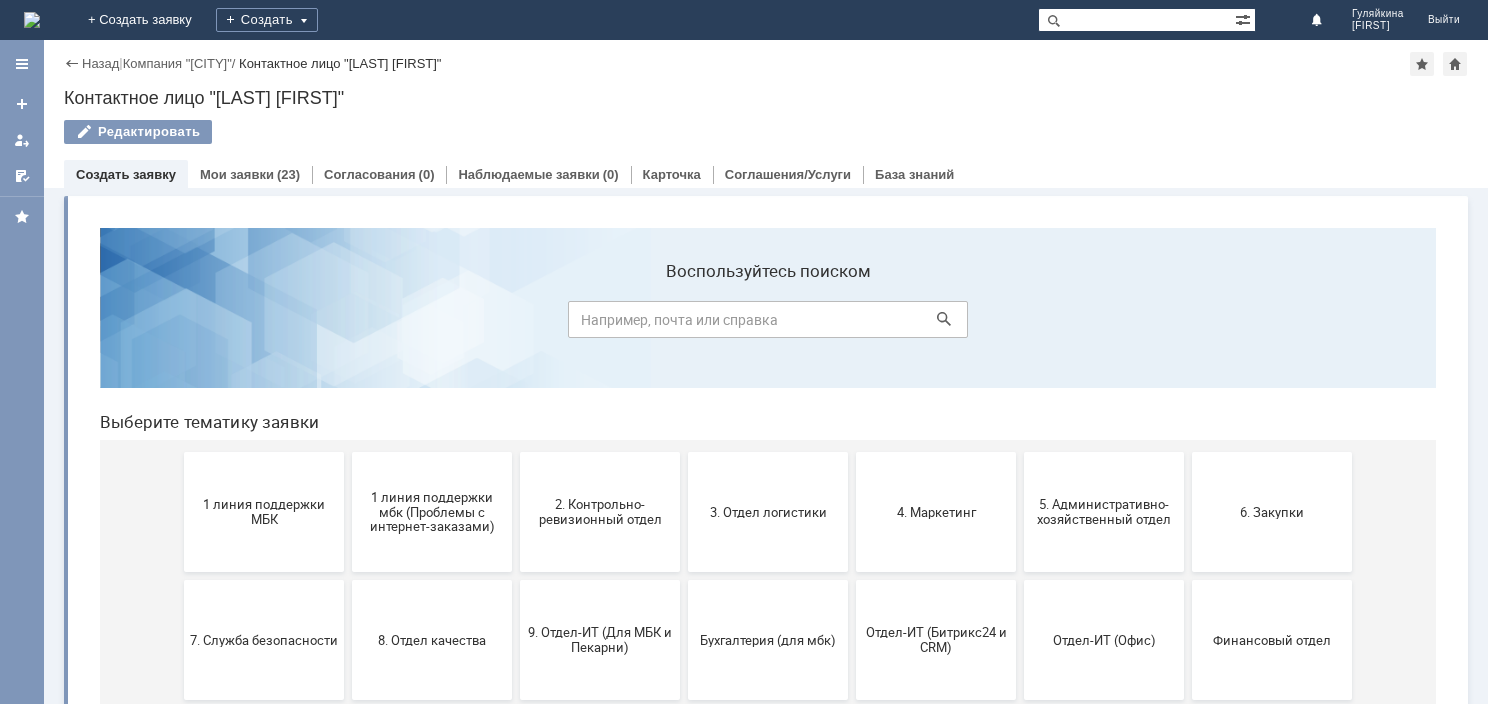 click at bounding box center [768, 319] 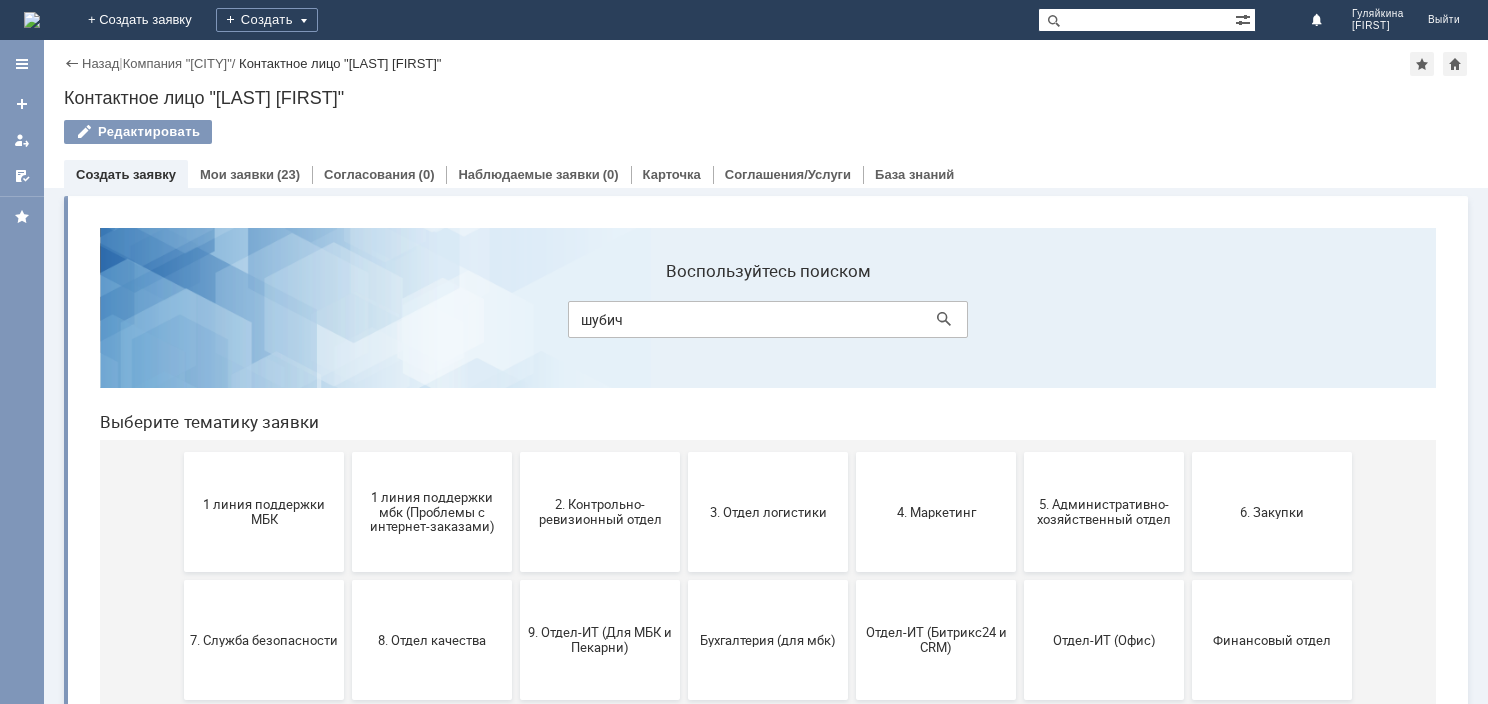 type on "[NAME]" 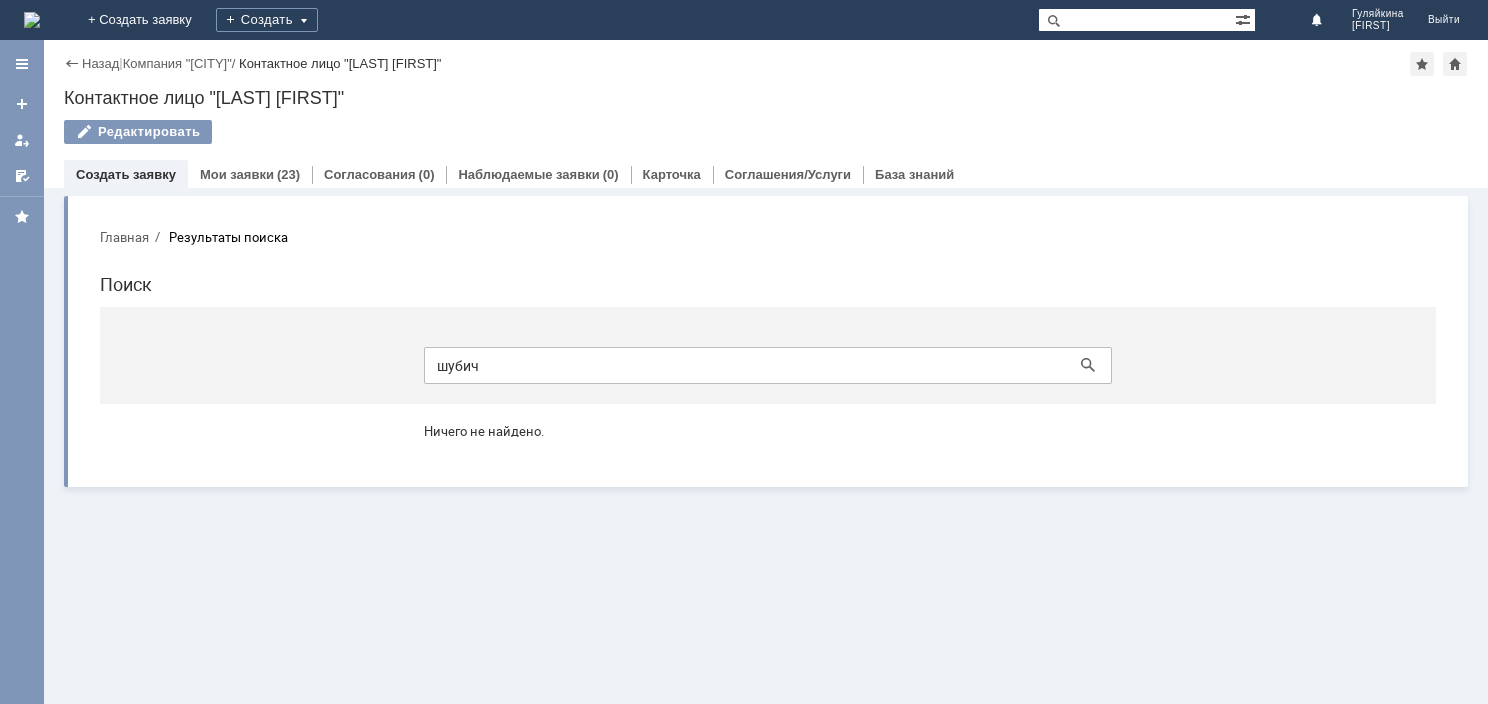 click on "[NAME]" at bounding box center (768, 365) 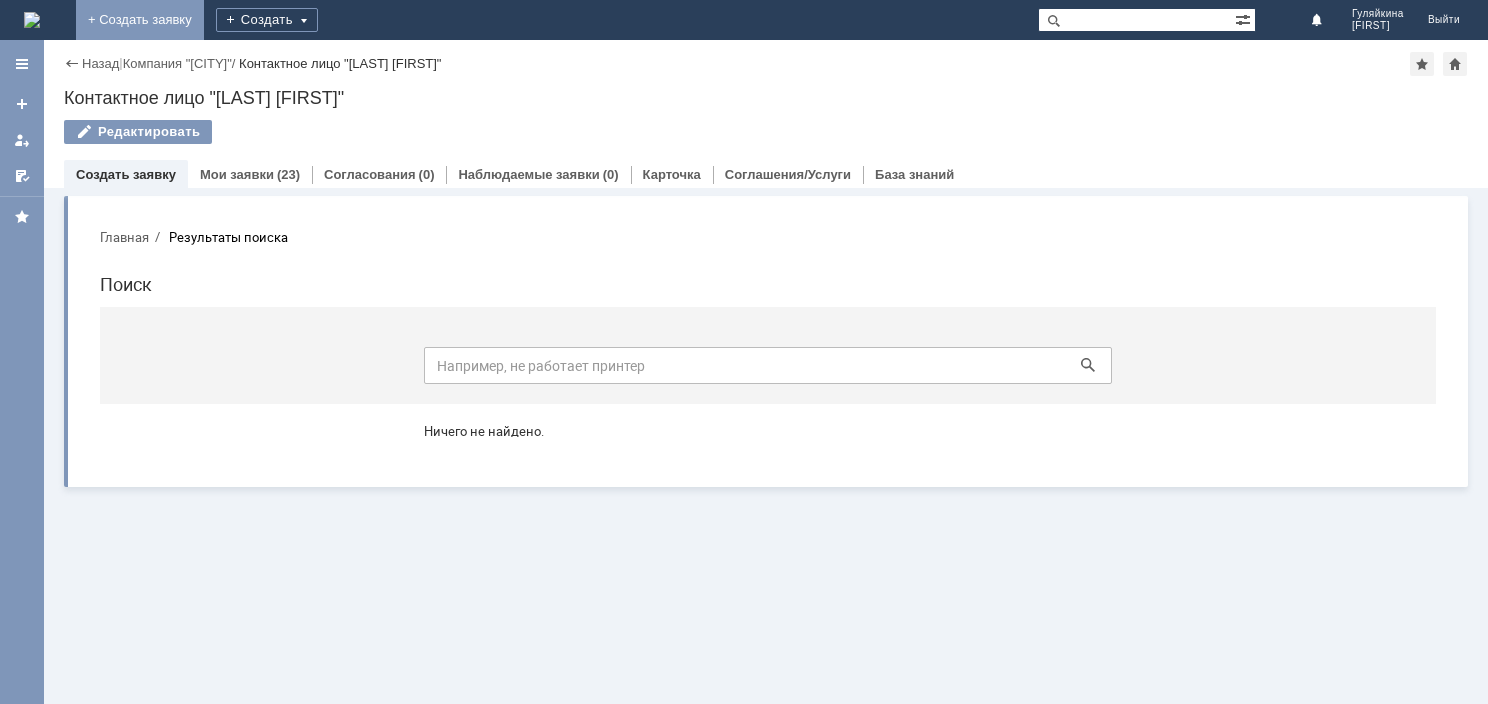 type 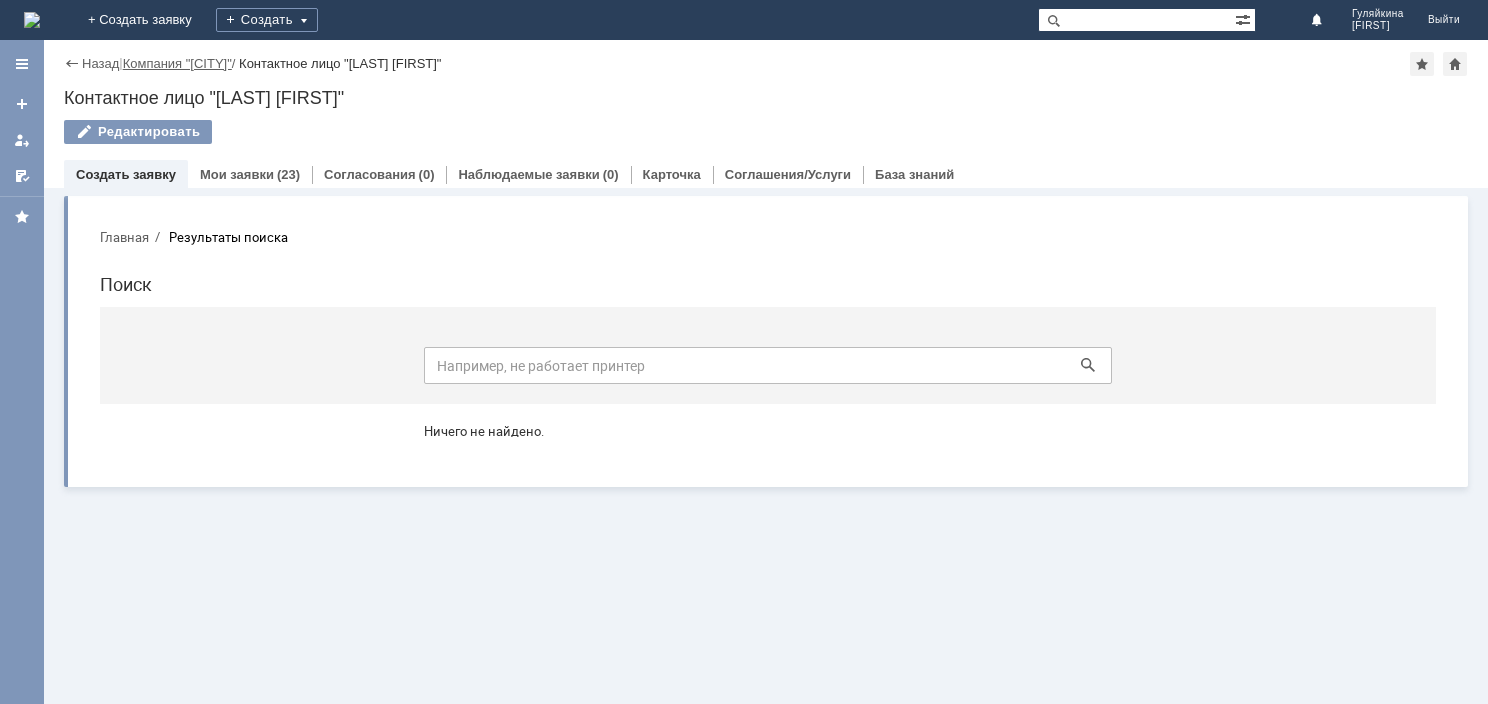 click on "Компания "[CITY]"" at bounding box center [177, 63] 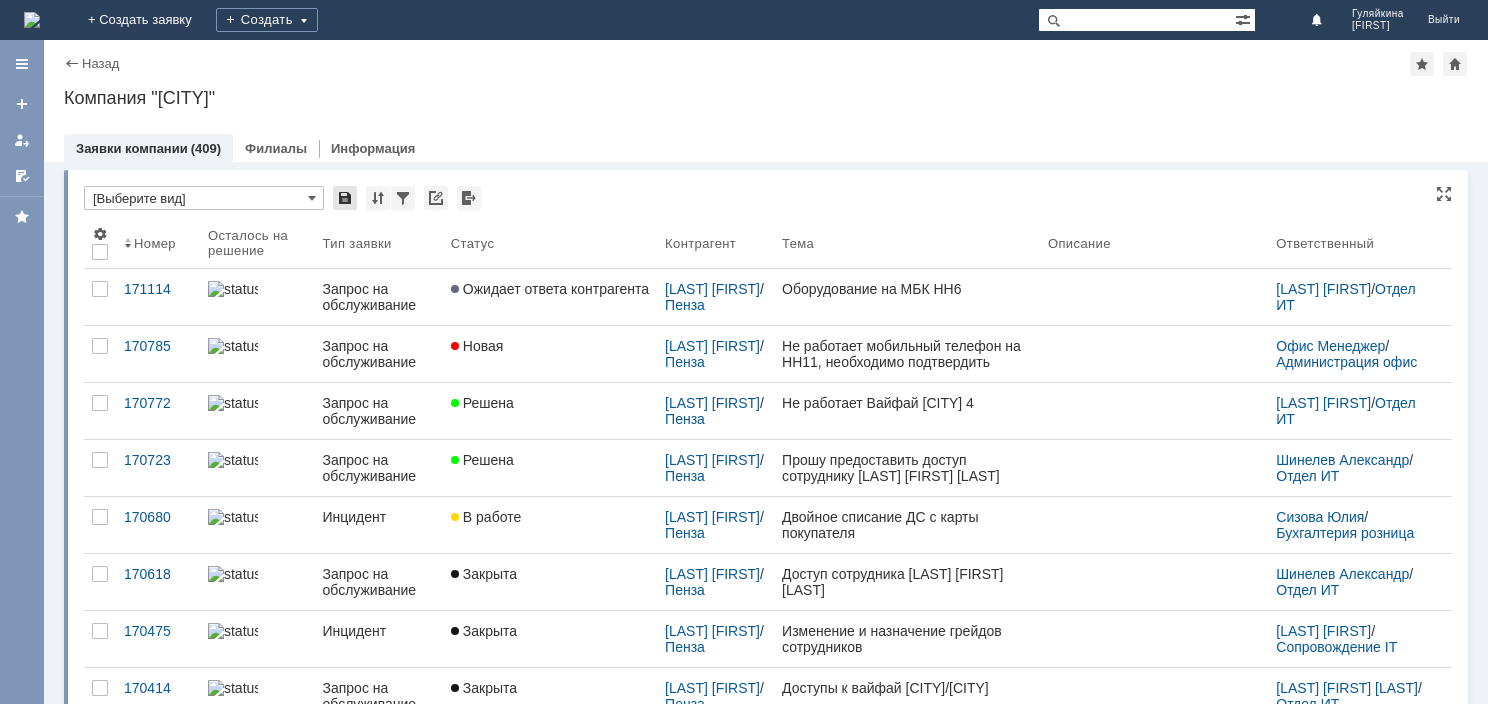 scroll, scrollTop: 0, scrollLeft: 0, axis: both 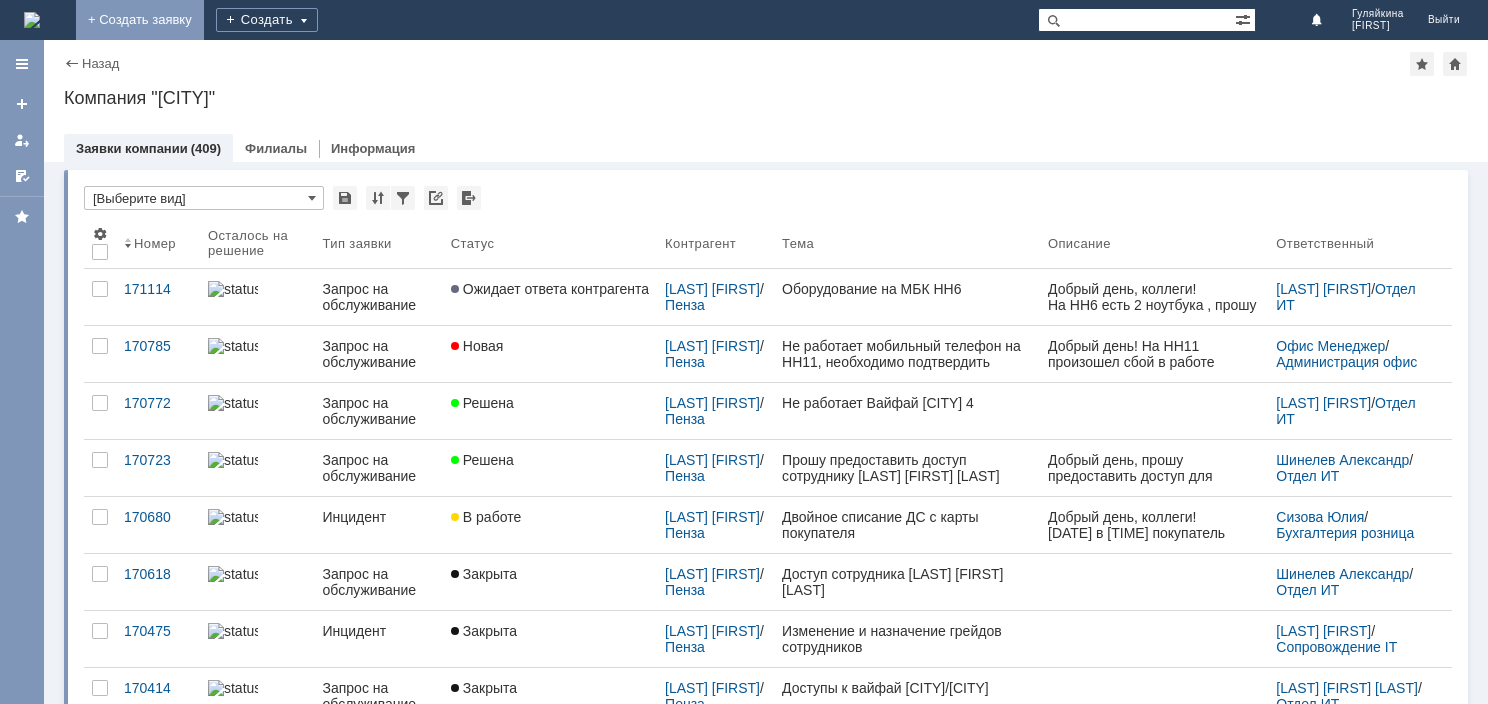 click on "+ Создать заявку" at bounding box center [140, 20] 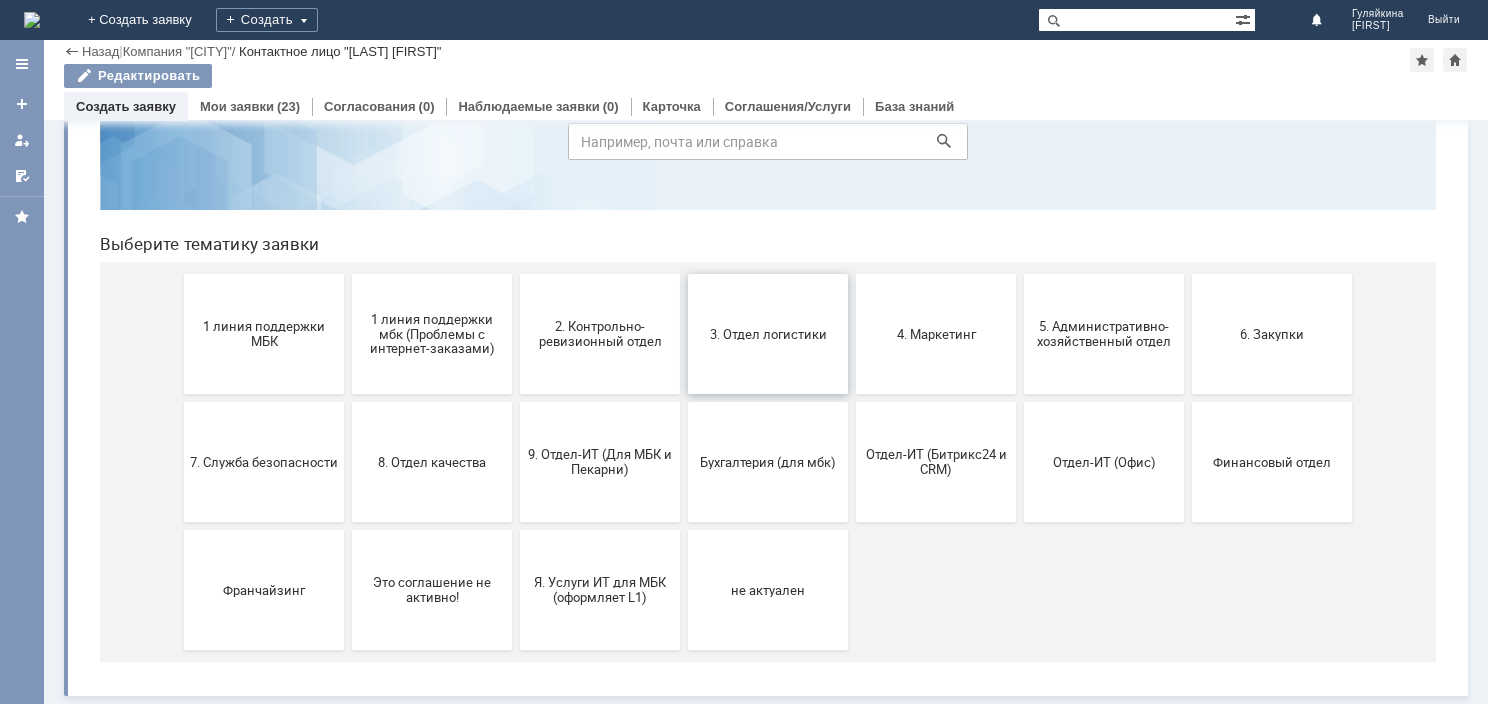 click on "3. Отдел логистики" at bounding box center (768, 334) 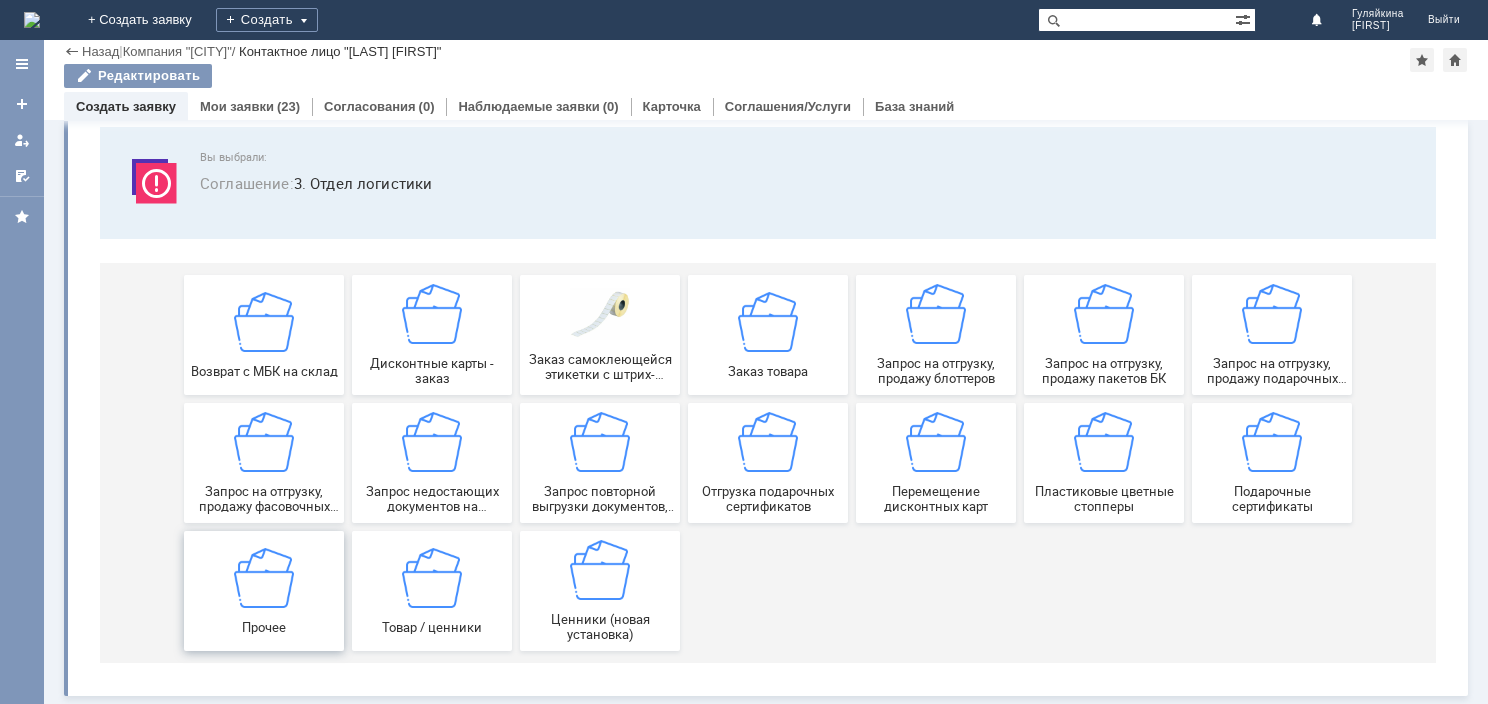 click at bounding box center [264, 577] 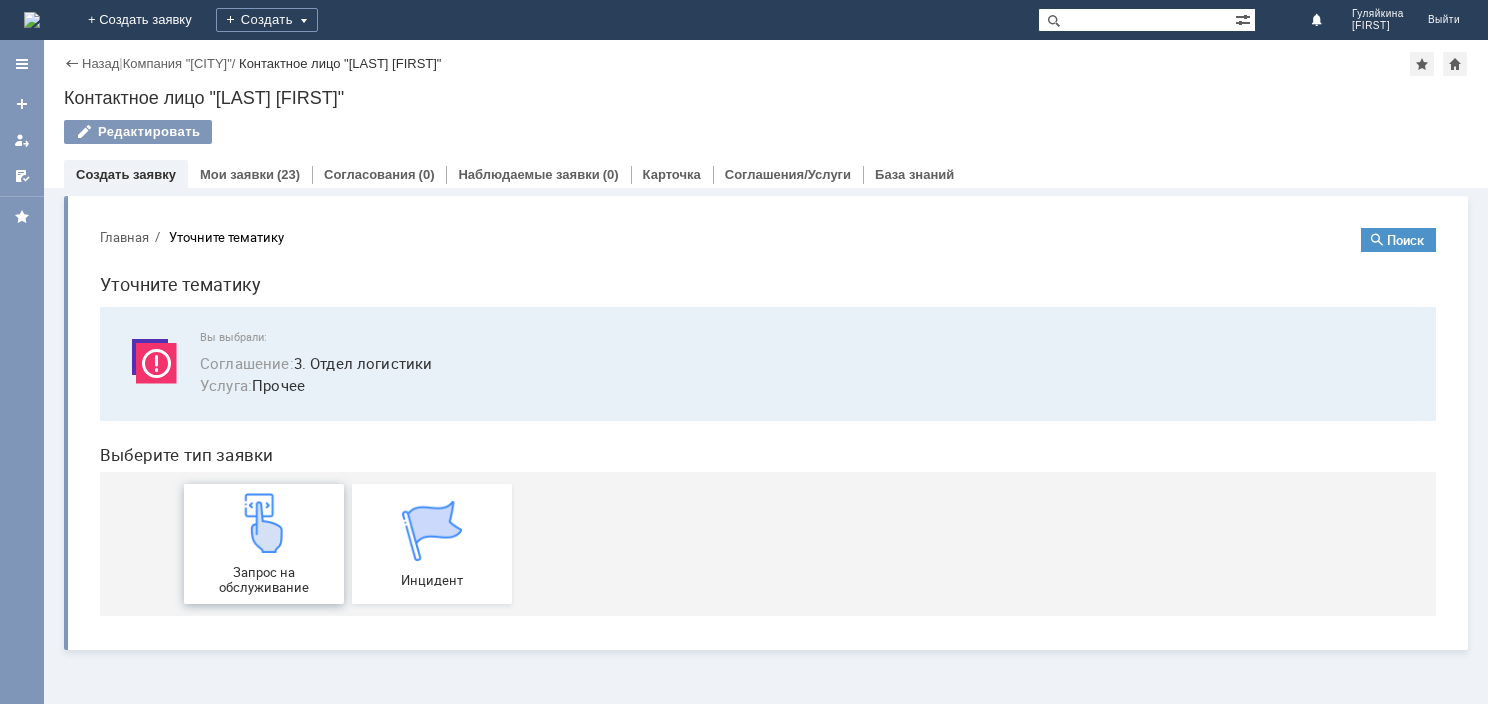 click on "Запрос на обслуживание" at bounding box center [264, 544] 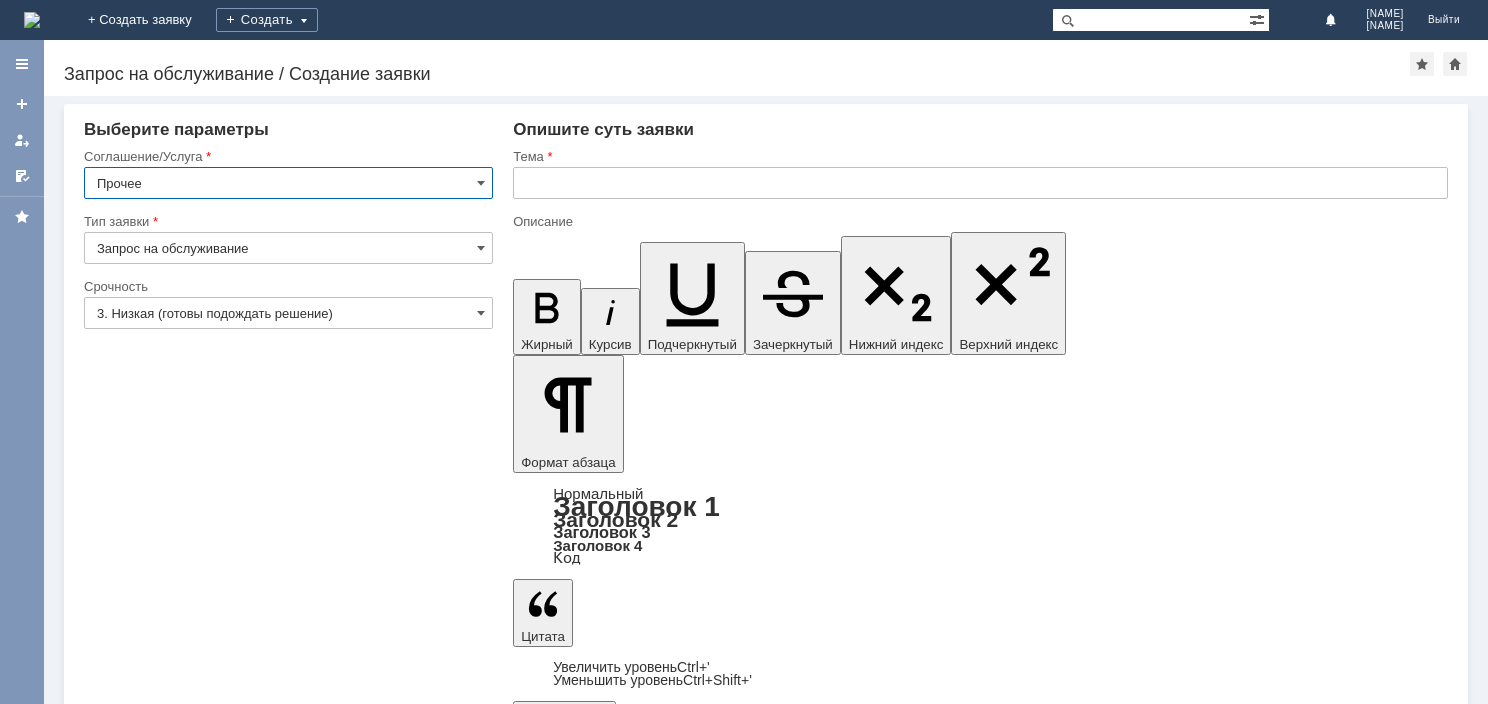 scroll, scrollTop: 0, scrollLeft: 0, axis: both 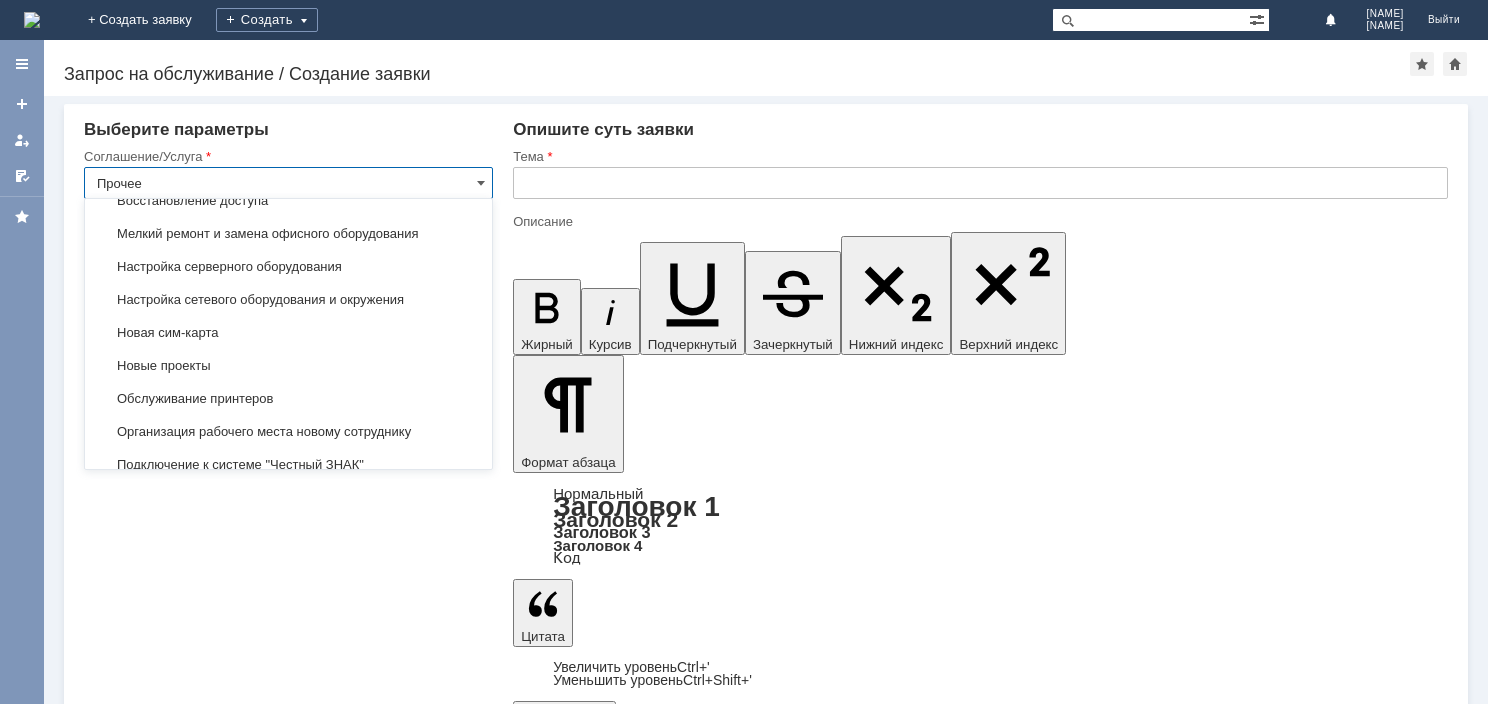 click on "Прочее" at bounding box center [288, 183] 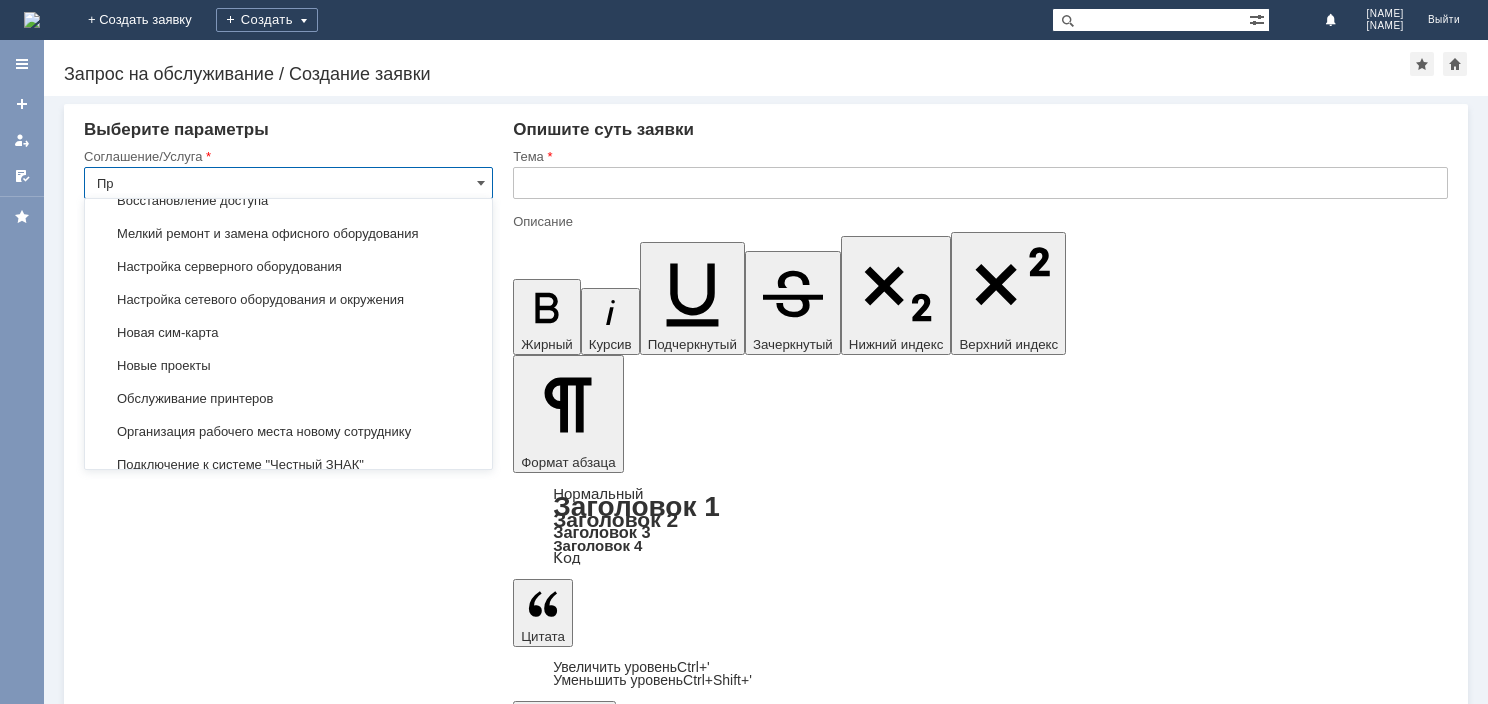 type on "П" 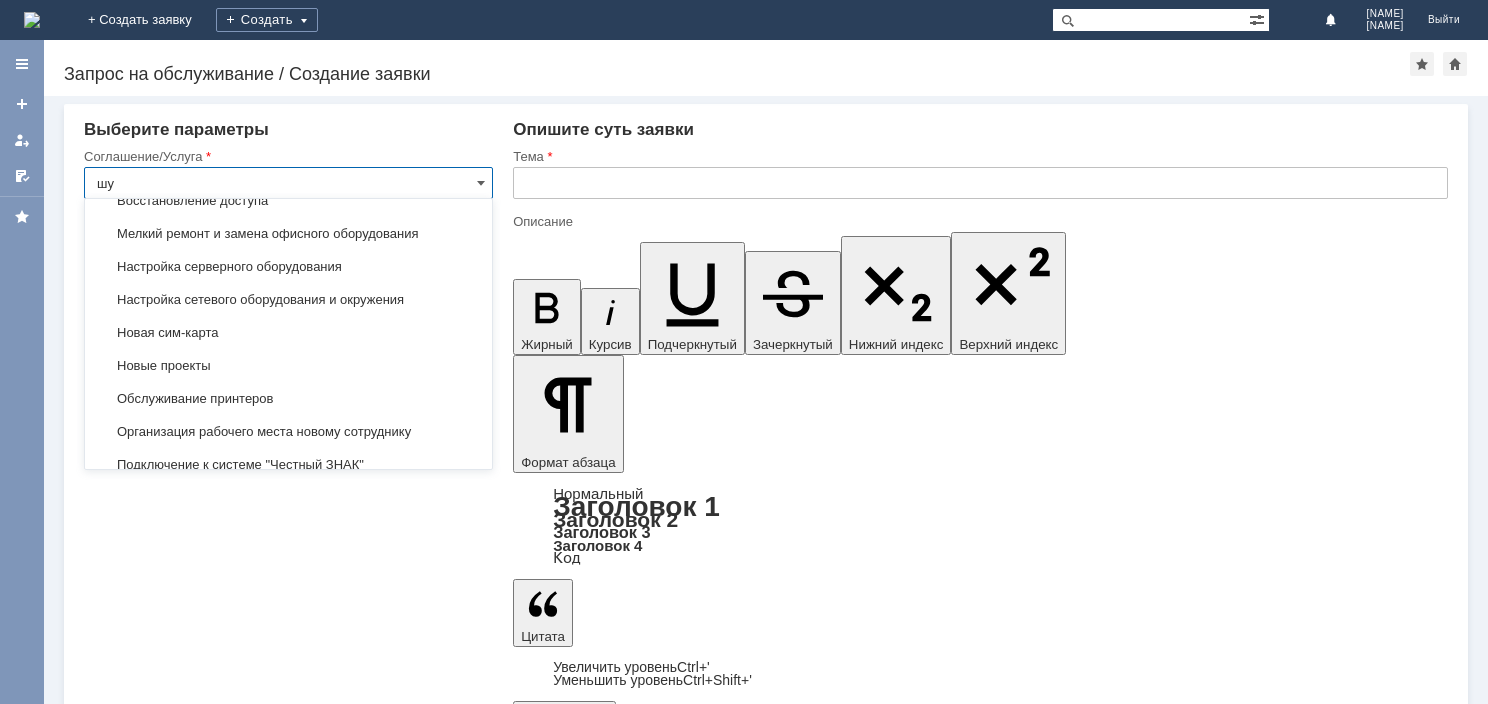 scroll, scrollTop: 0, scrollLeft: 0, axis: both 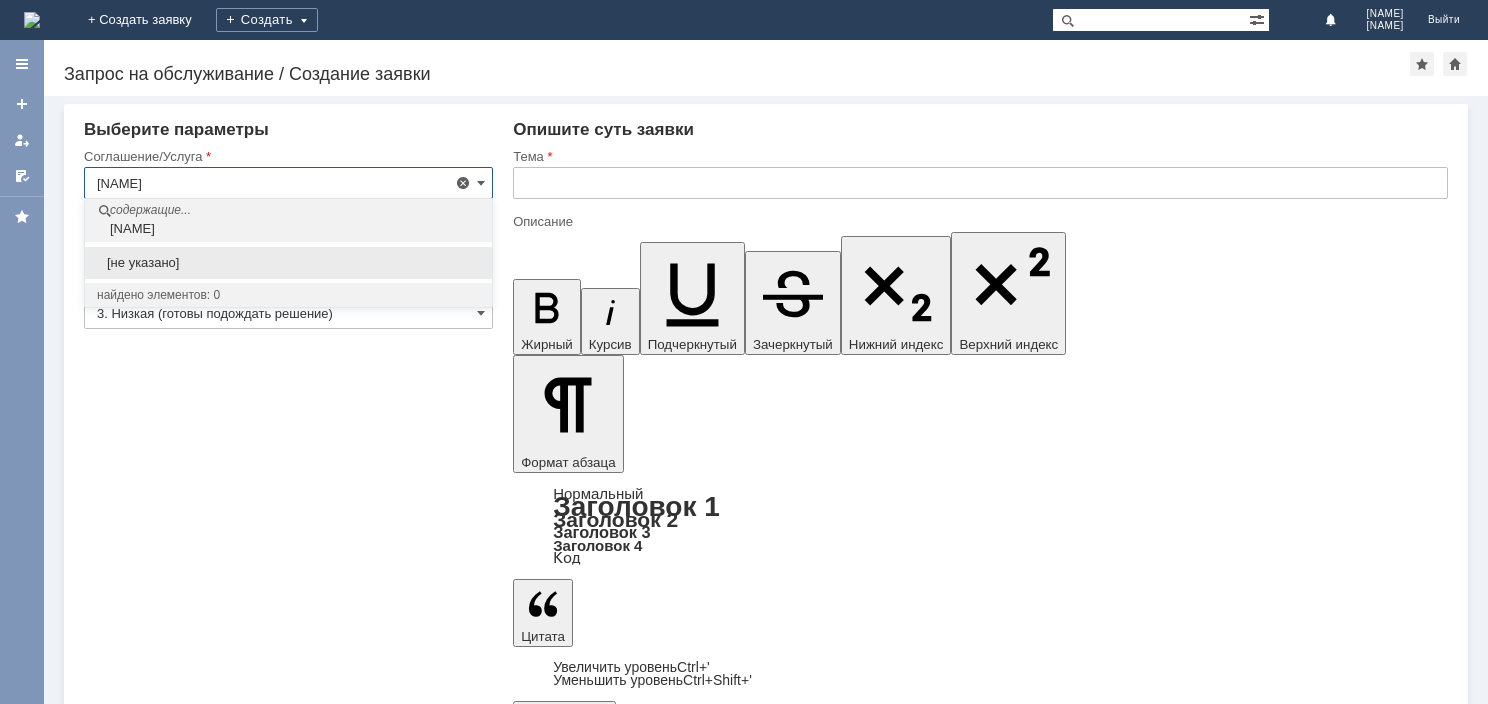 type on "[NAME]" 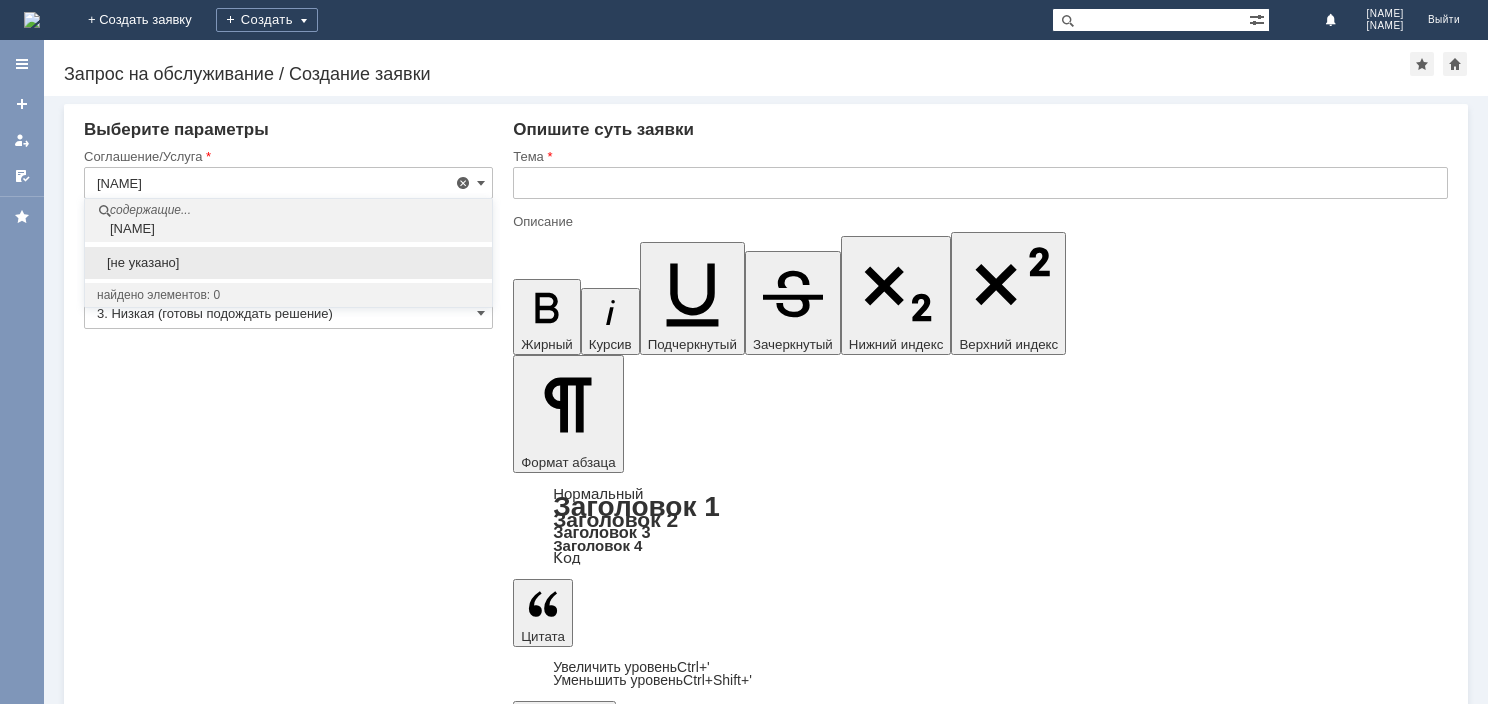 click on "[NAME]" at bounding box center [291, 229] 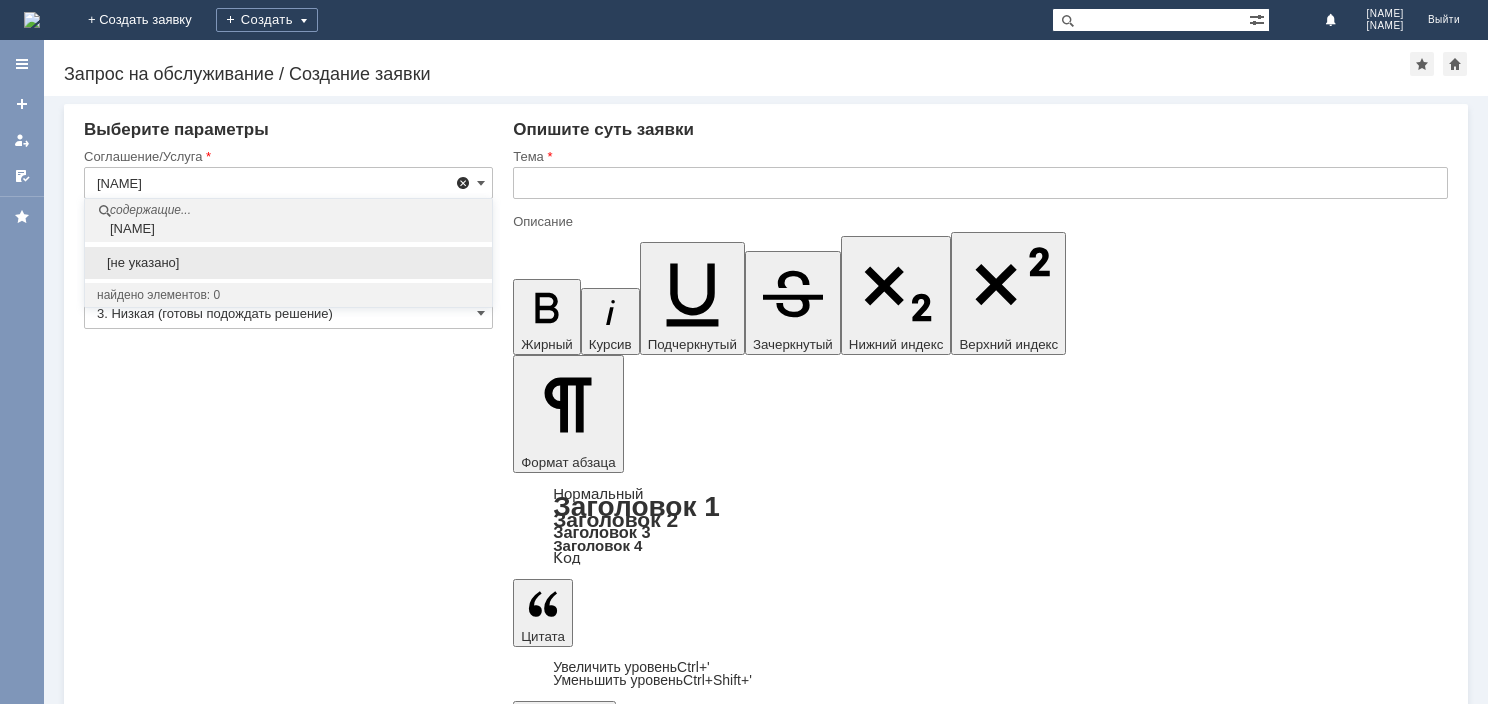 click at bounding box center (463, 183) 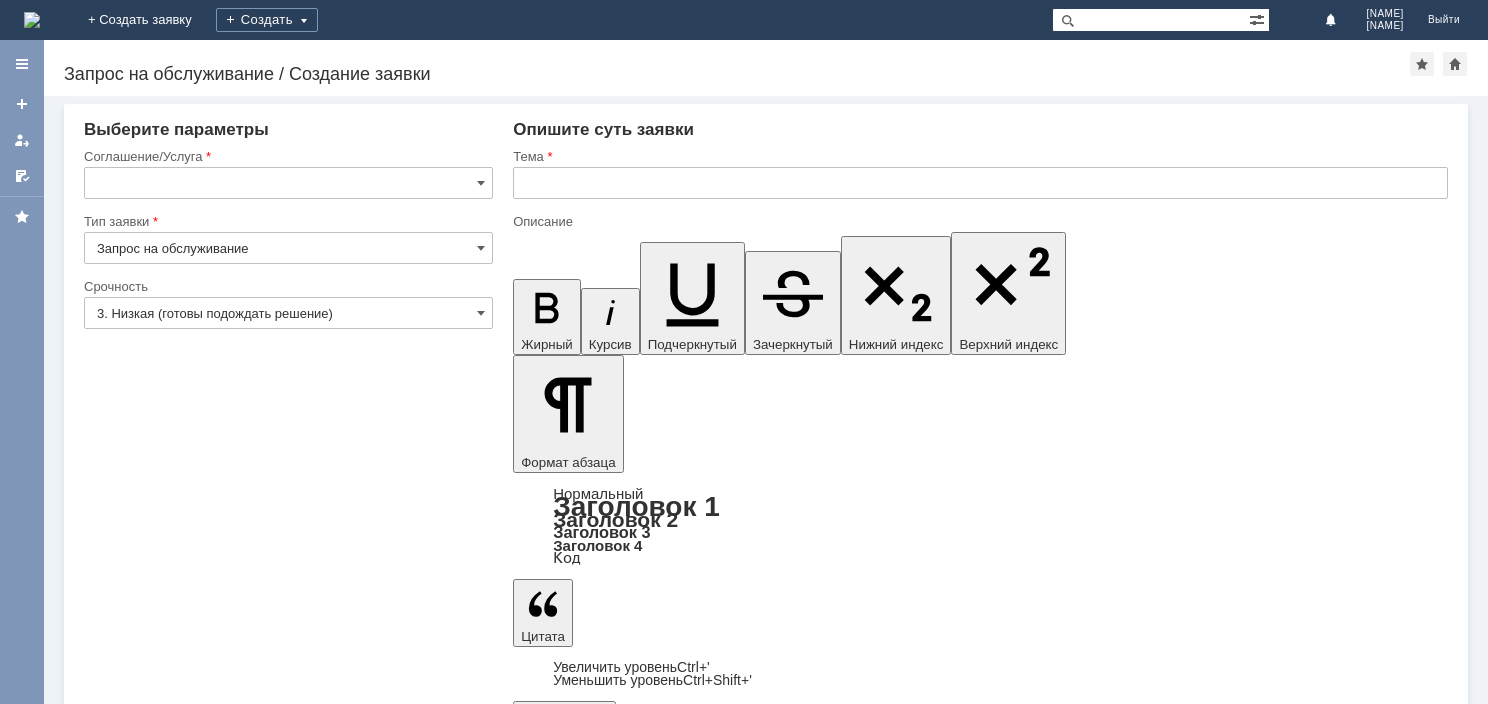 click at bounding box center [676, 5865] 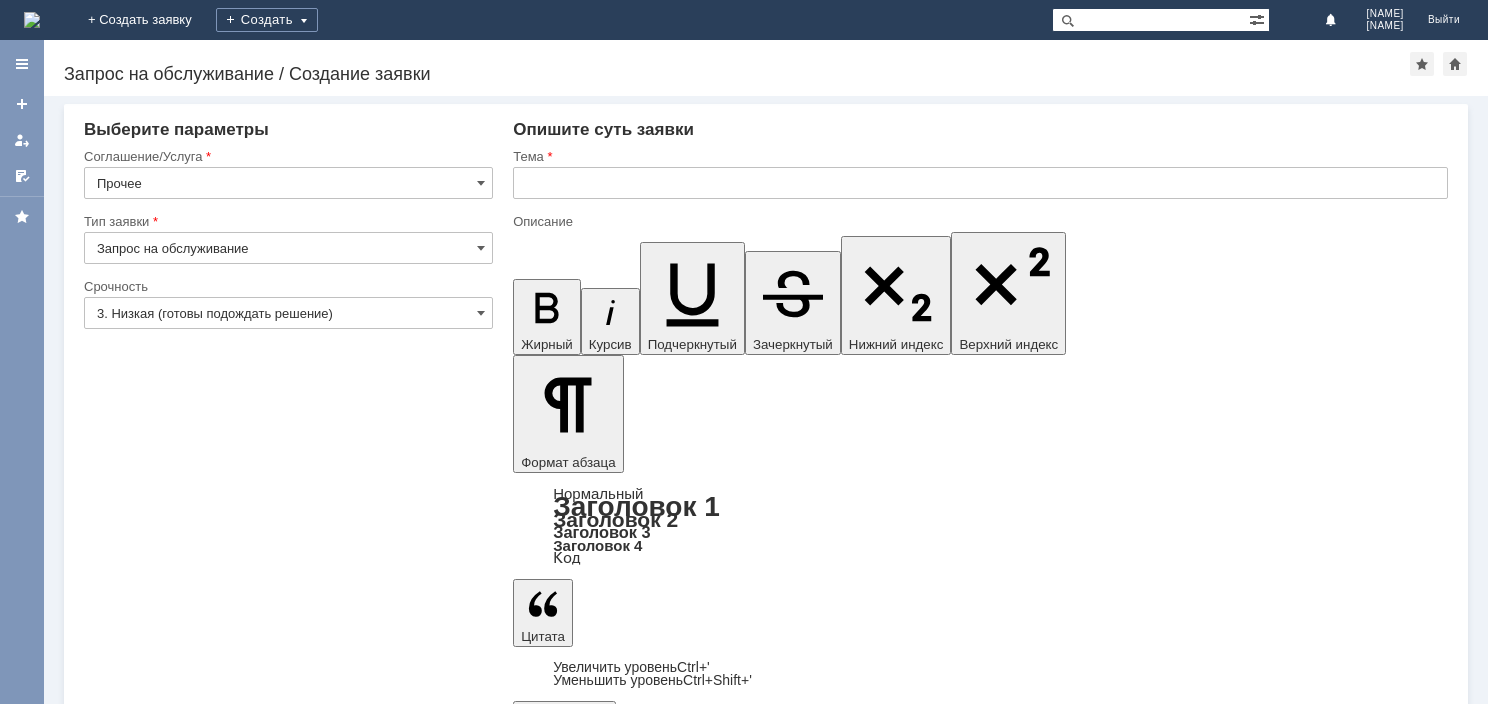 click on "3. Низкая (готовы подождать решение)" at bounding box center (288, 313) 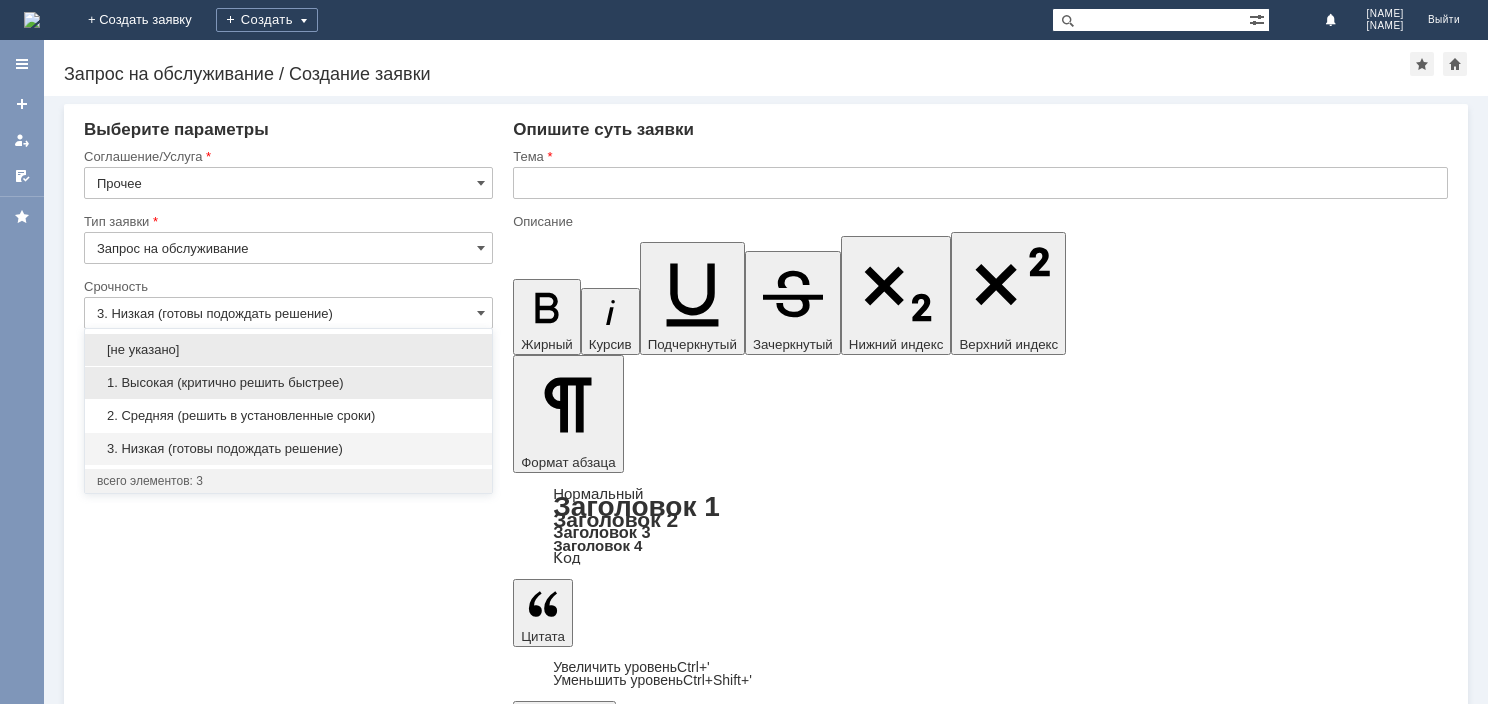 click on "1. Высокая (критично решить быстрее)" at bounding box center (288, 383) 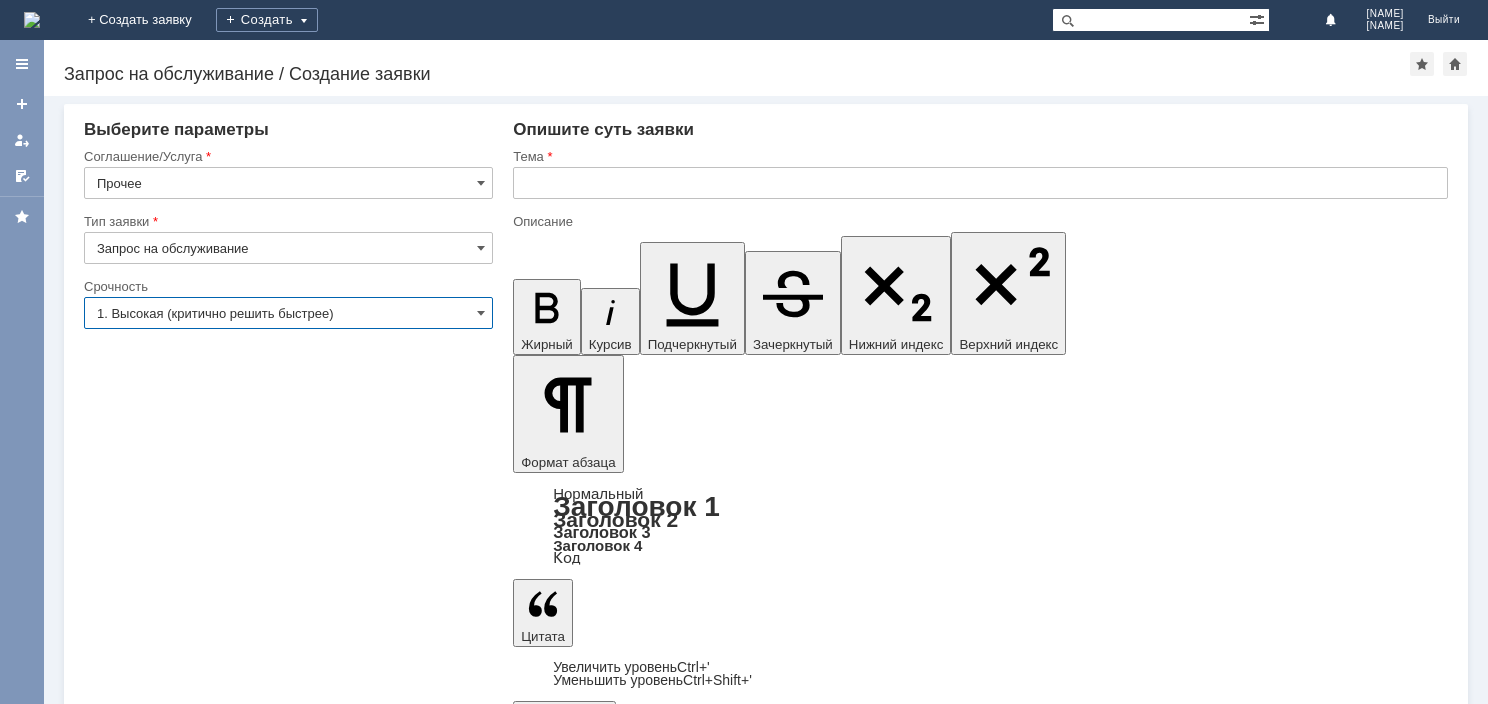 type on "1. Высокая (критично решить быстрее)" 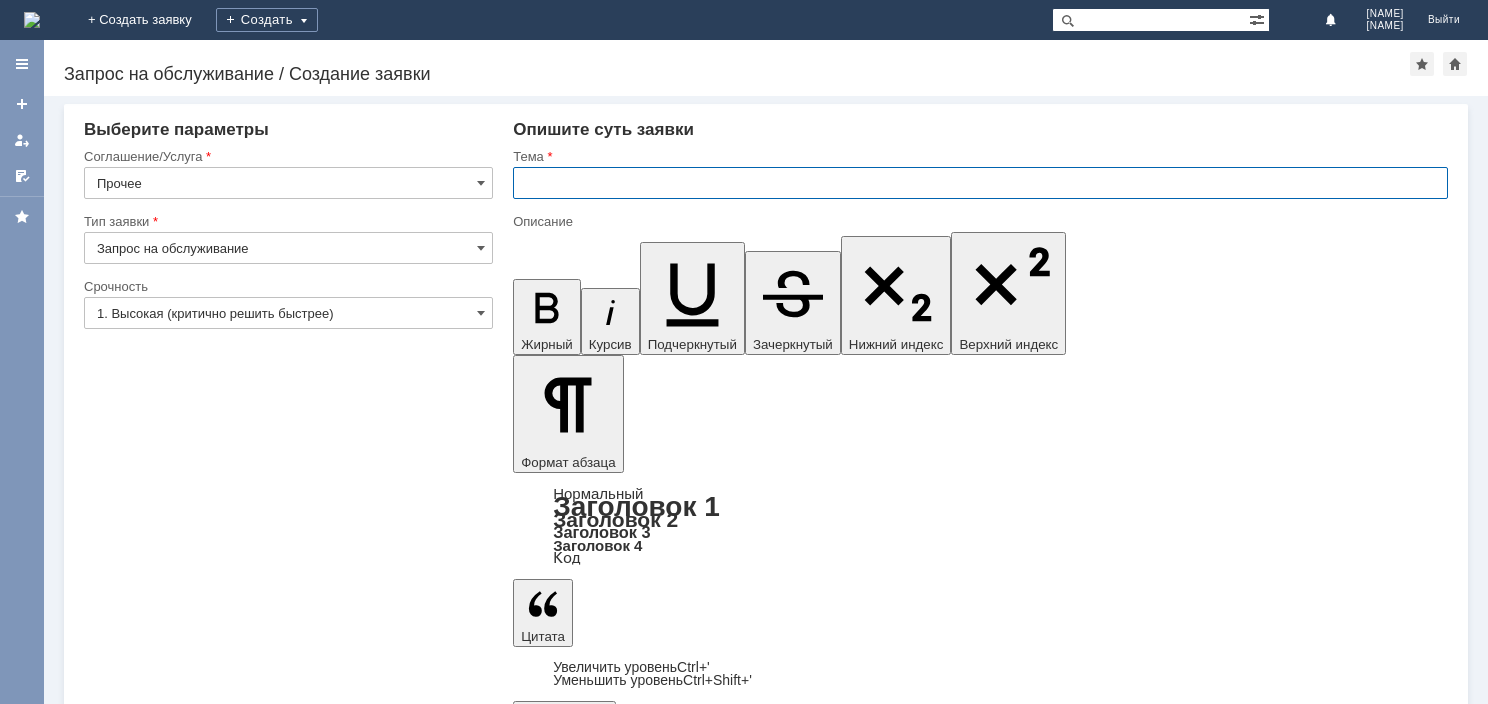 click at bounding box center [980, 183] 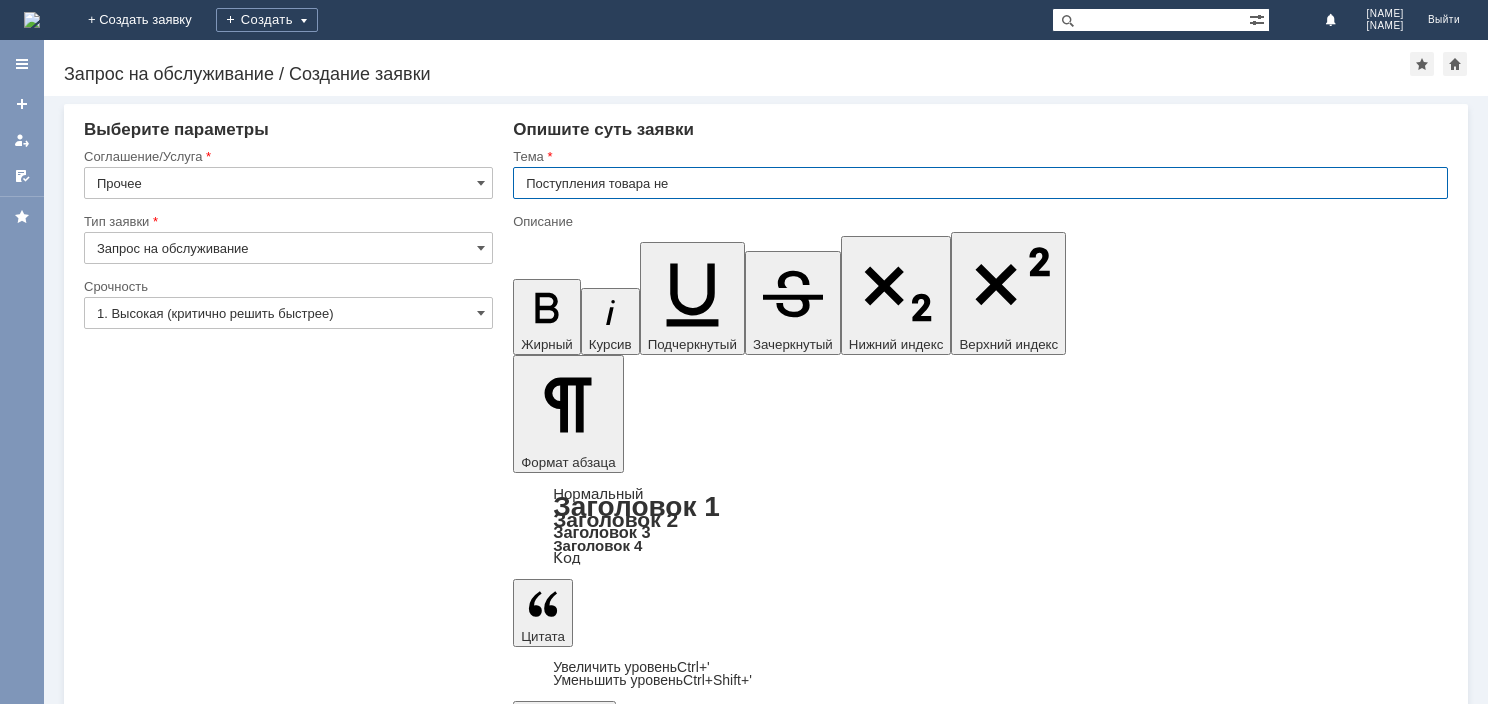 click on "Поступления товара не" at bounding box center (980, 183) 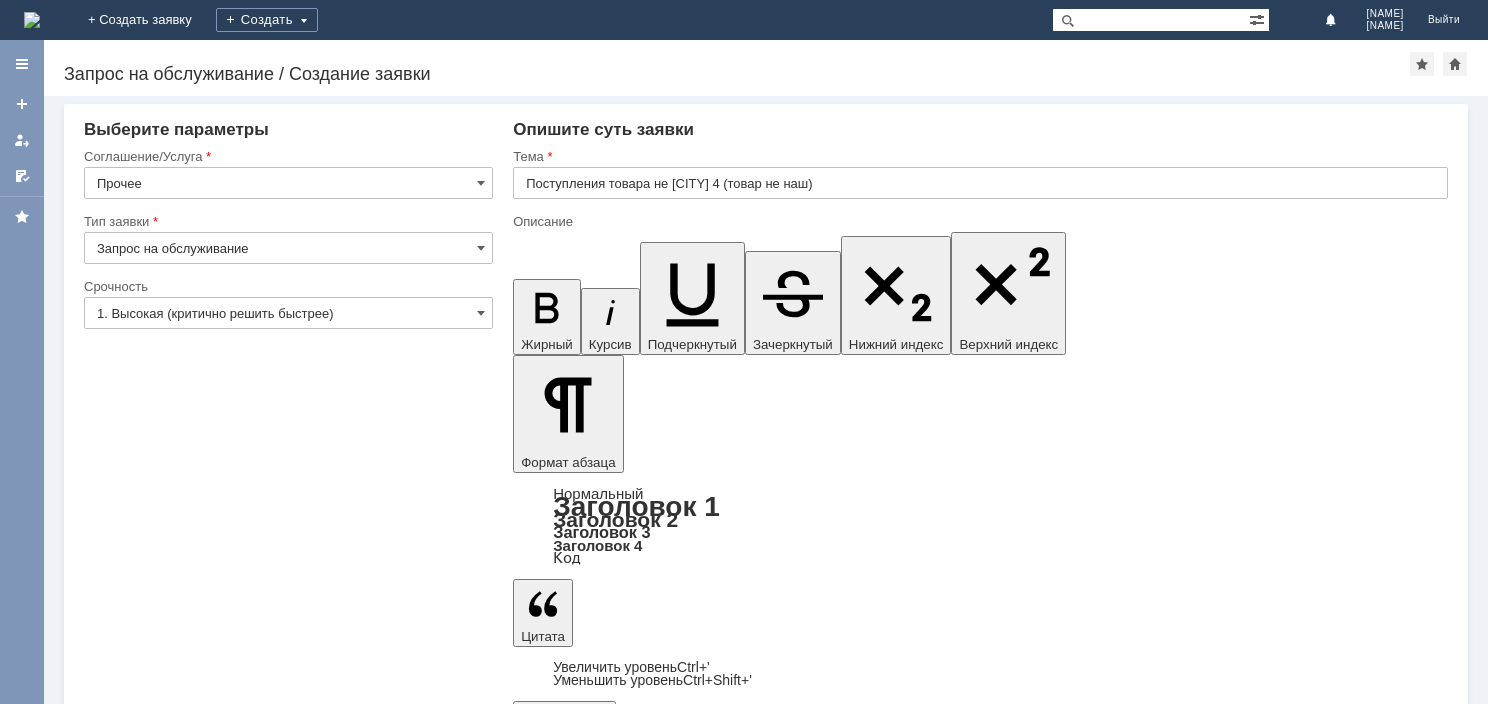 click at bounding box center [676, 5865] 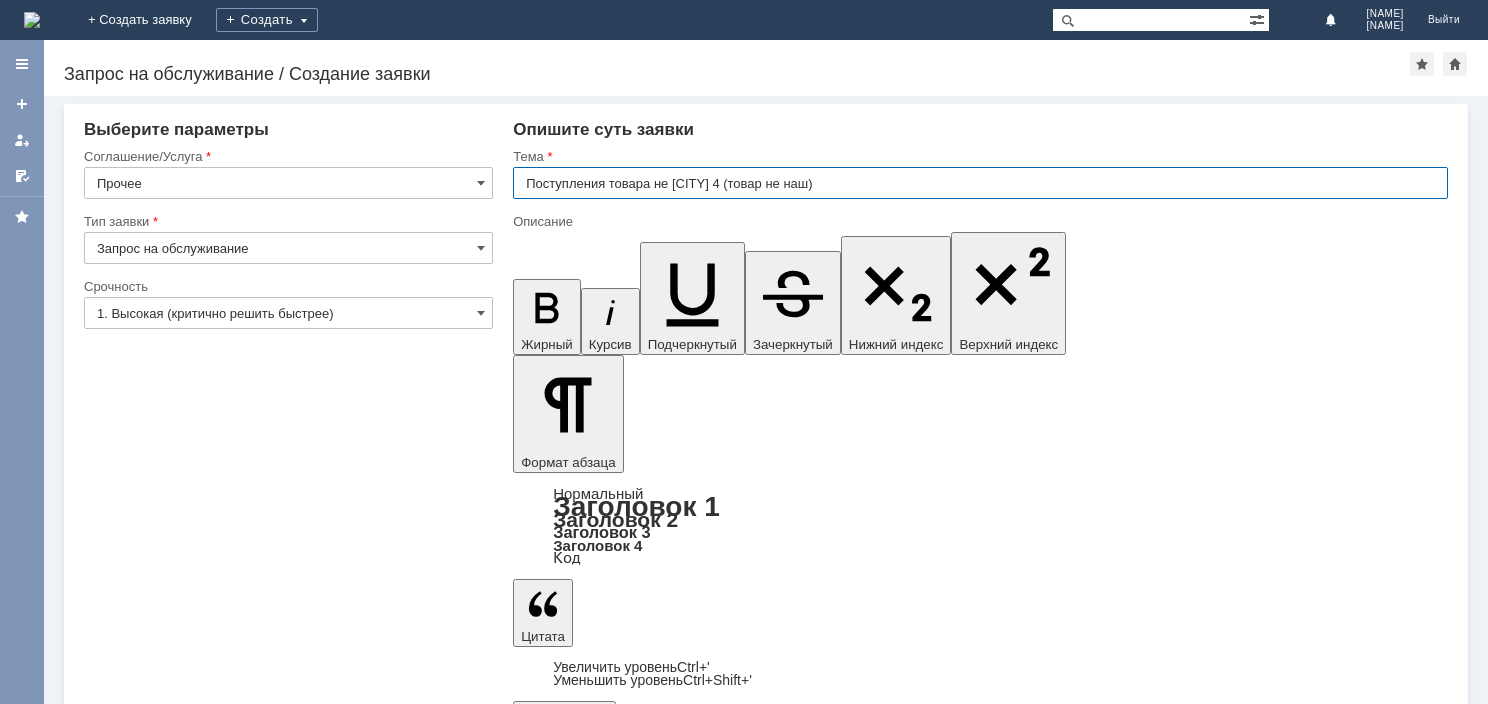 click on "Поступления товара не [CITY] 4 (товар не наш)" at bounding box center [980, 183] 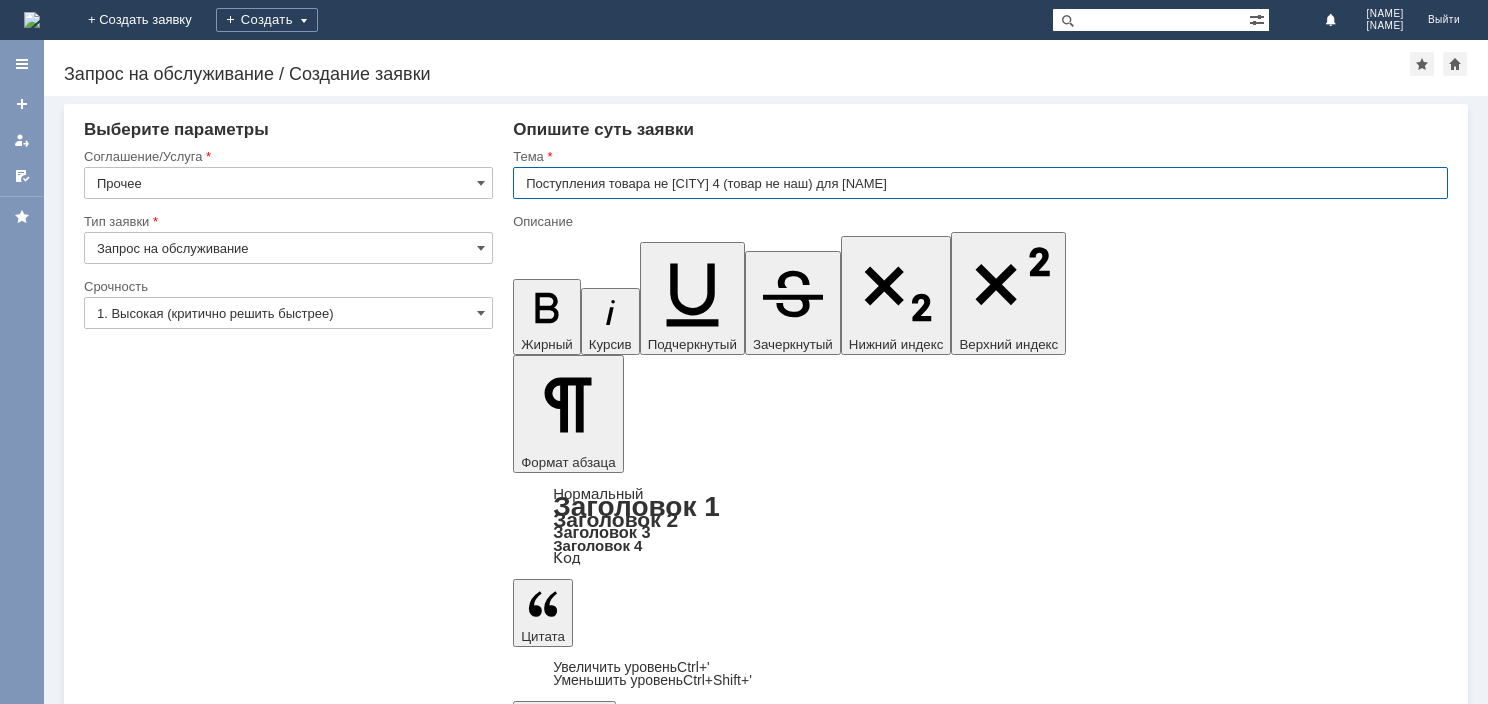type on "Поступления товара не [CITY] 4 (товар не наш) для [NAME]" 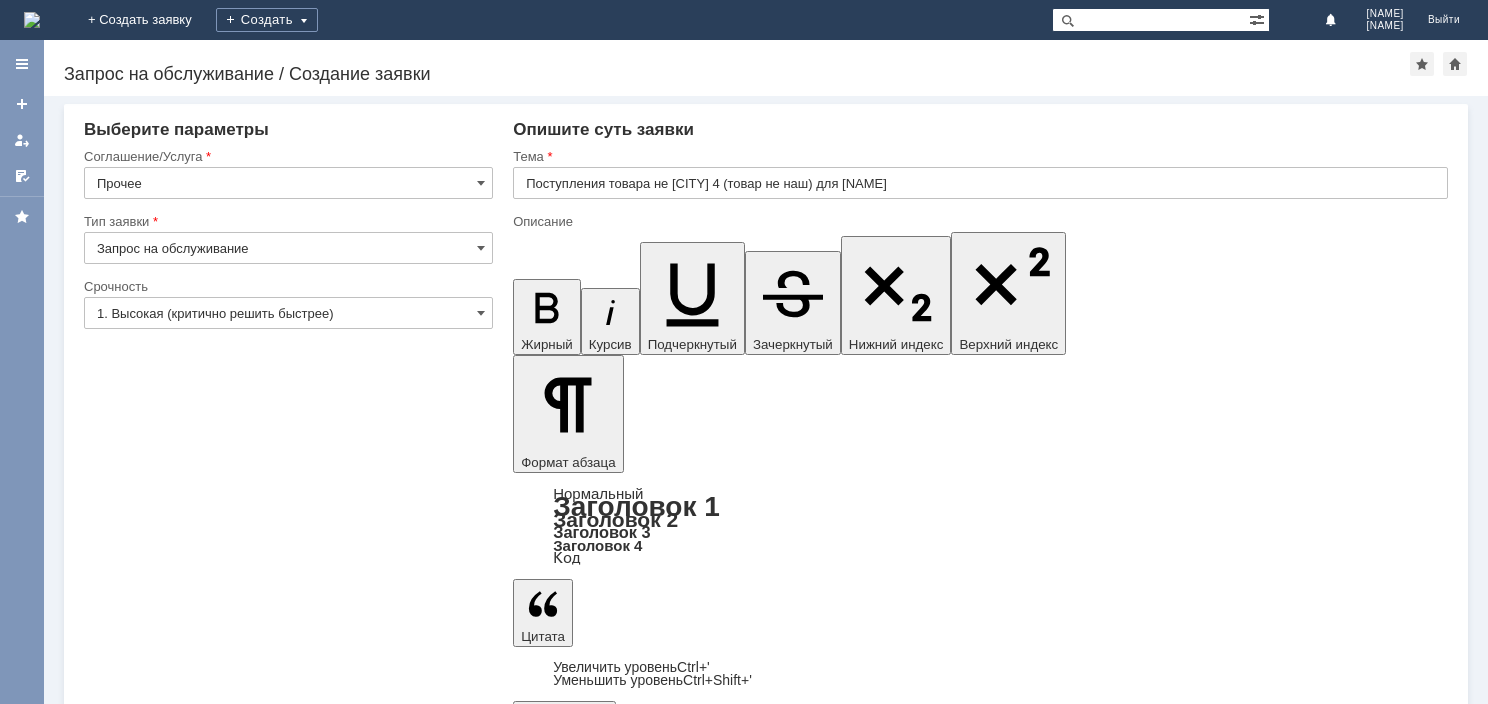 type 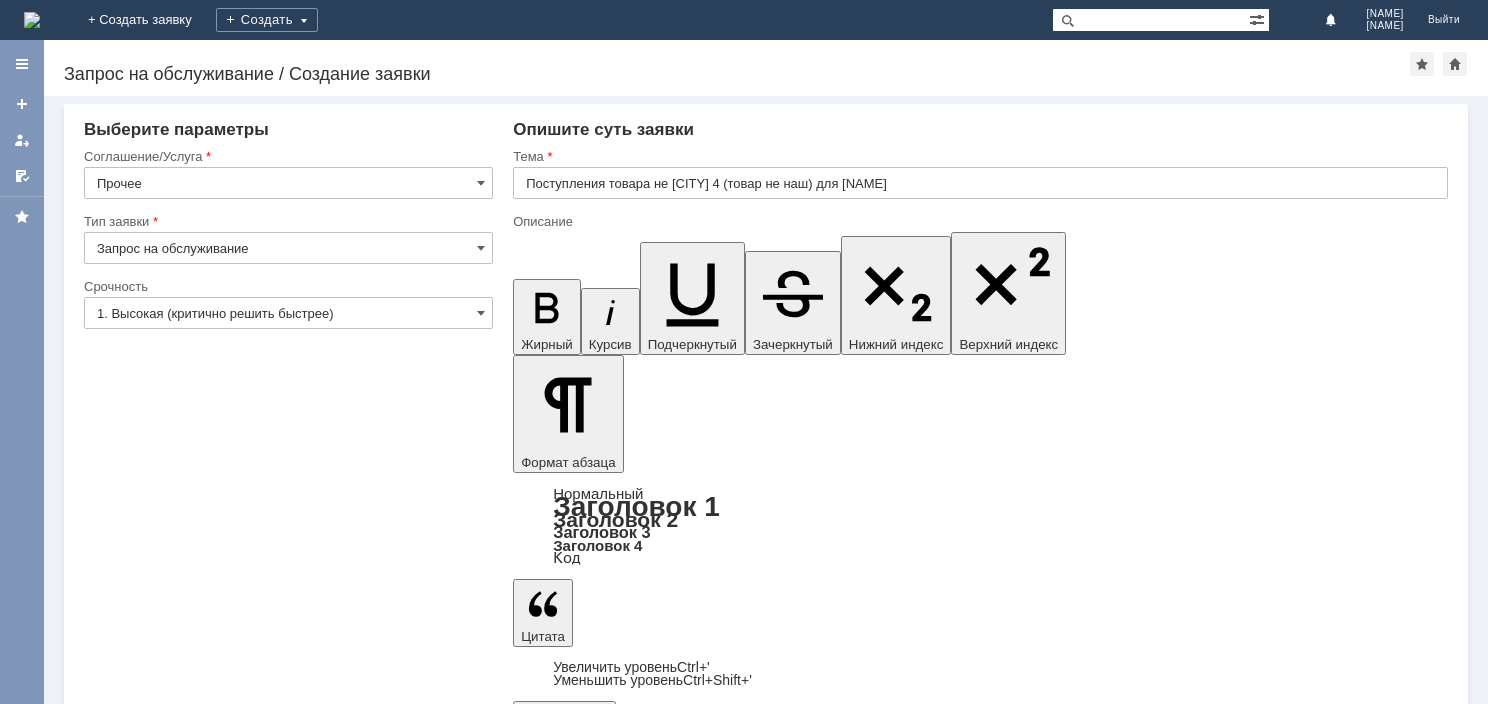 click on "На [CITY] 4 пришел товар, который мы не можем принять" at bounding box center [676, 5816] 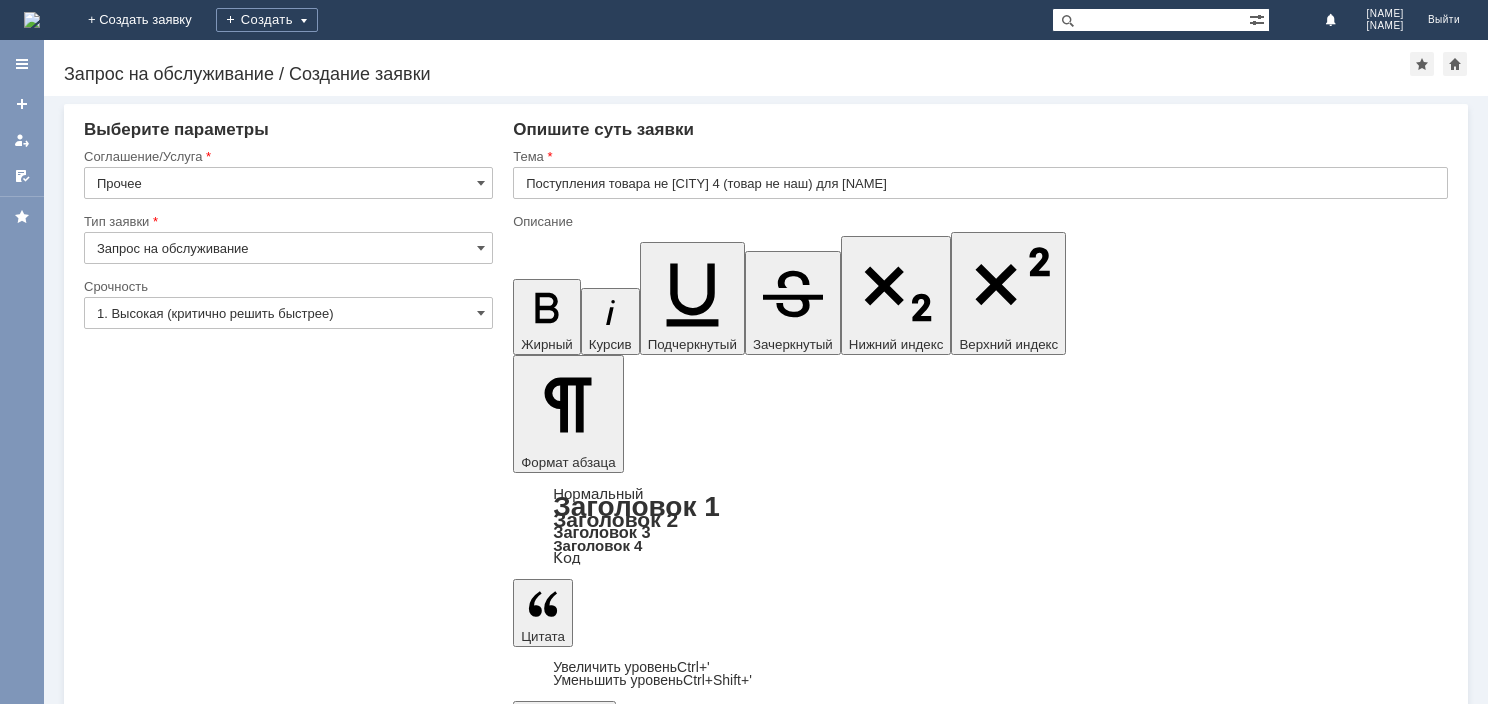 drag, startPoint x: 1086, startPoint y: 5876, endPoint x: 965, endPoint y: 5821, distance: 132.91351 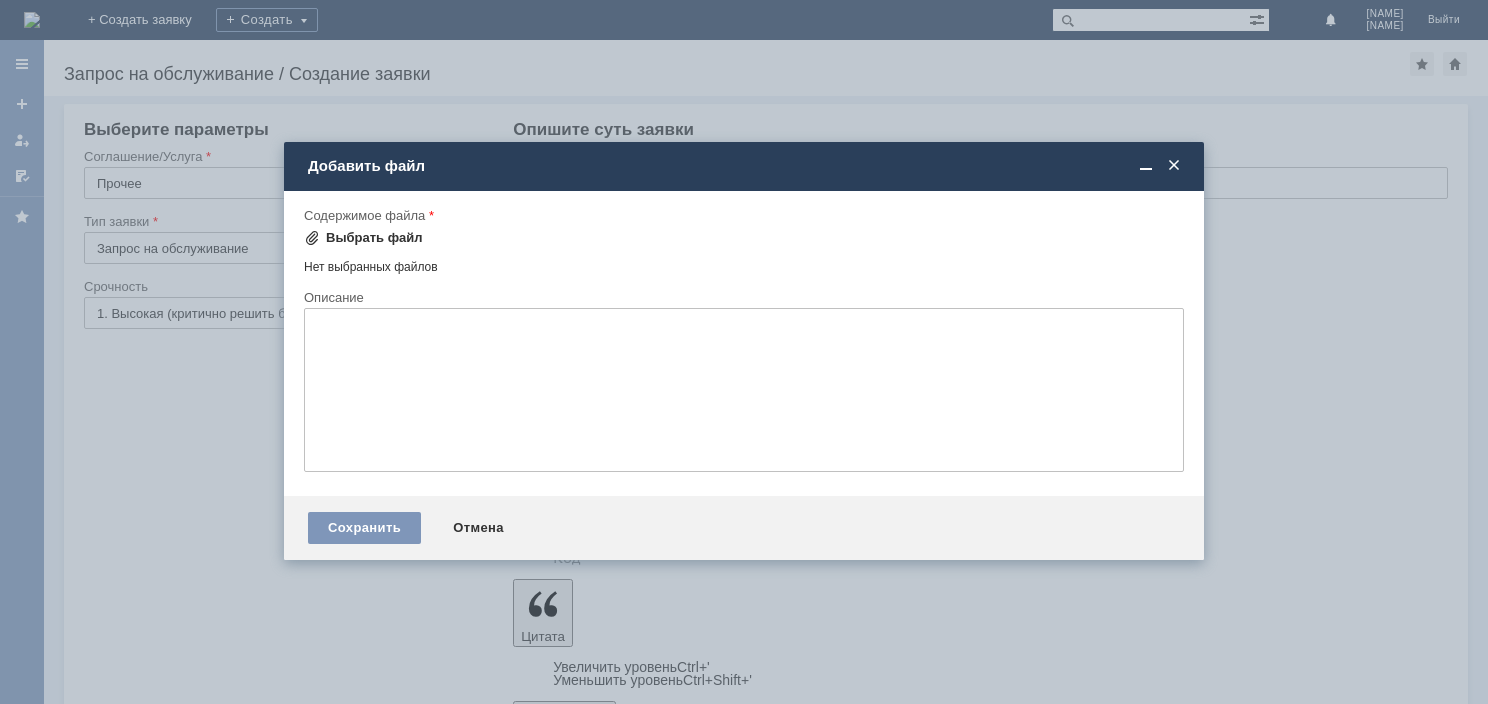 click on "Выбрать файл" at bounding box center [374, 238] 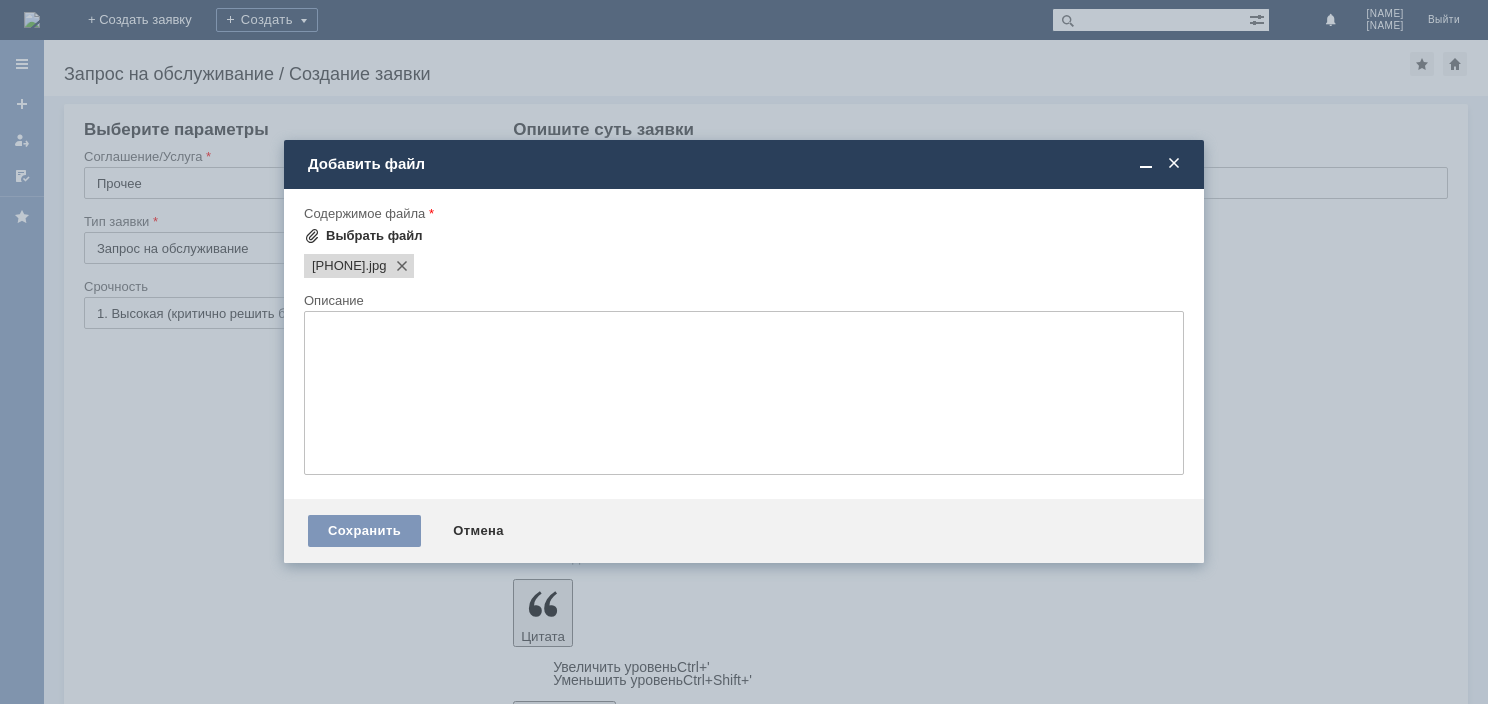 scroll, scrollTop: 0, scrollLeft: 0, axis: both 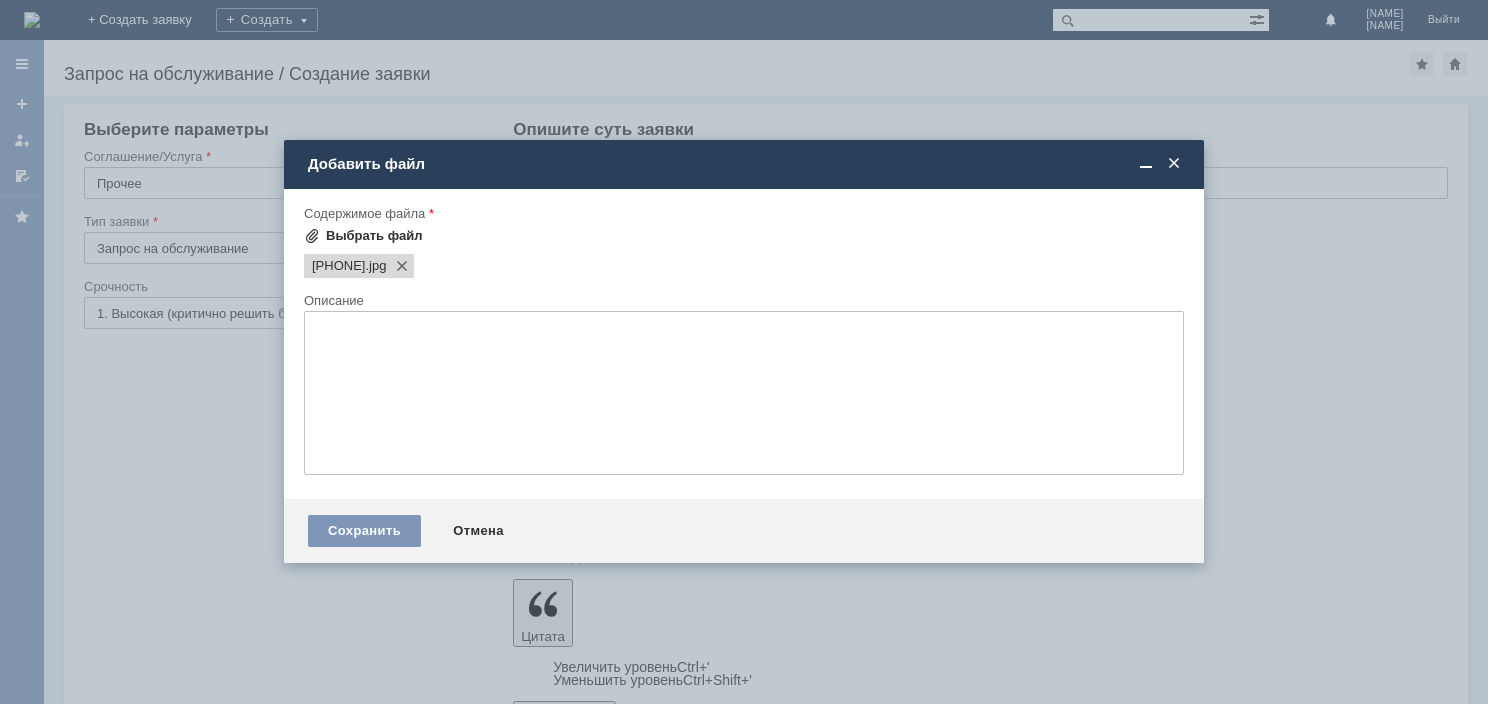 click on "Выбрать файл" at bounding box center [363, 236] 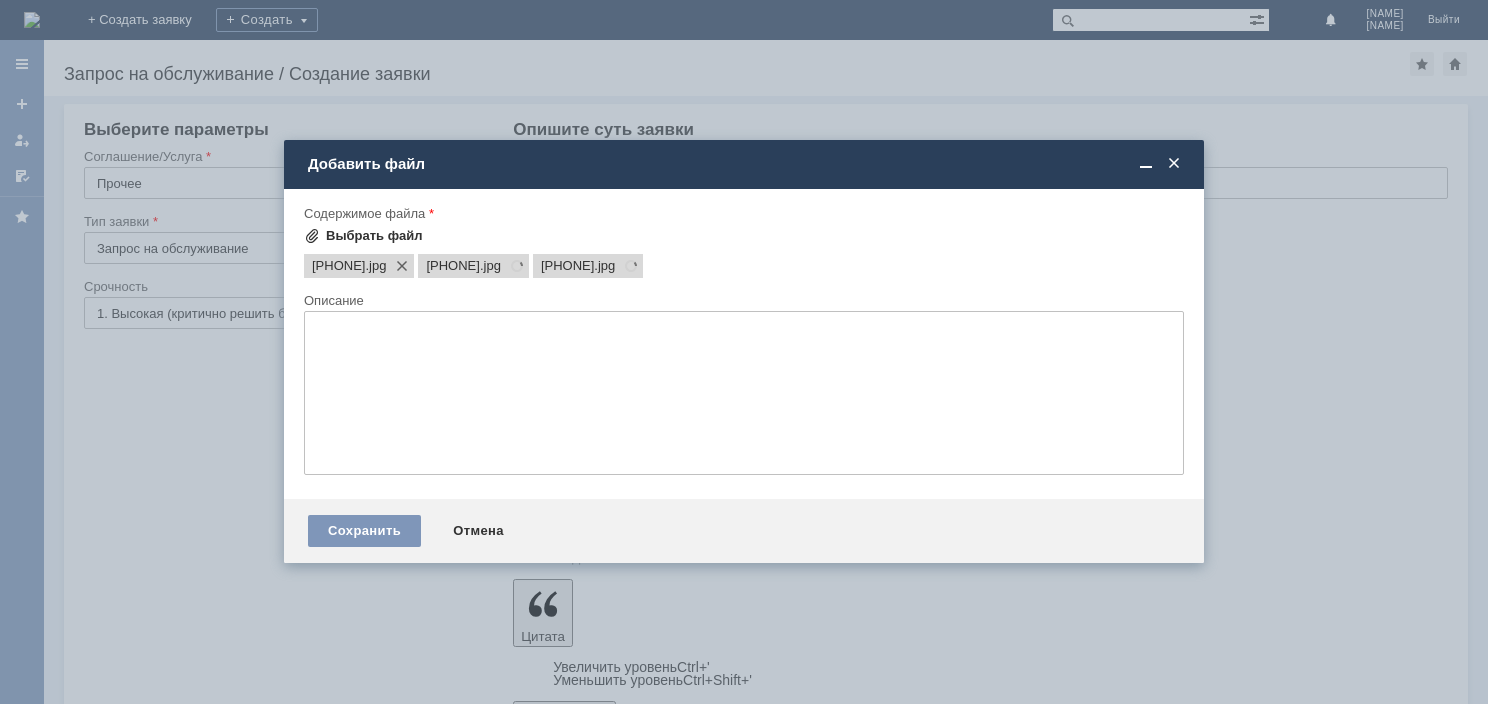 scroll, scrollTop: 0, scrollLeft: 0, axis: both 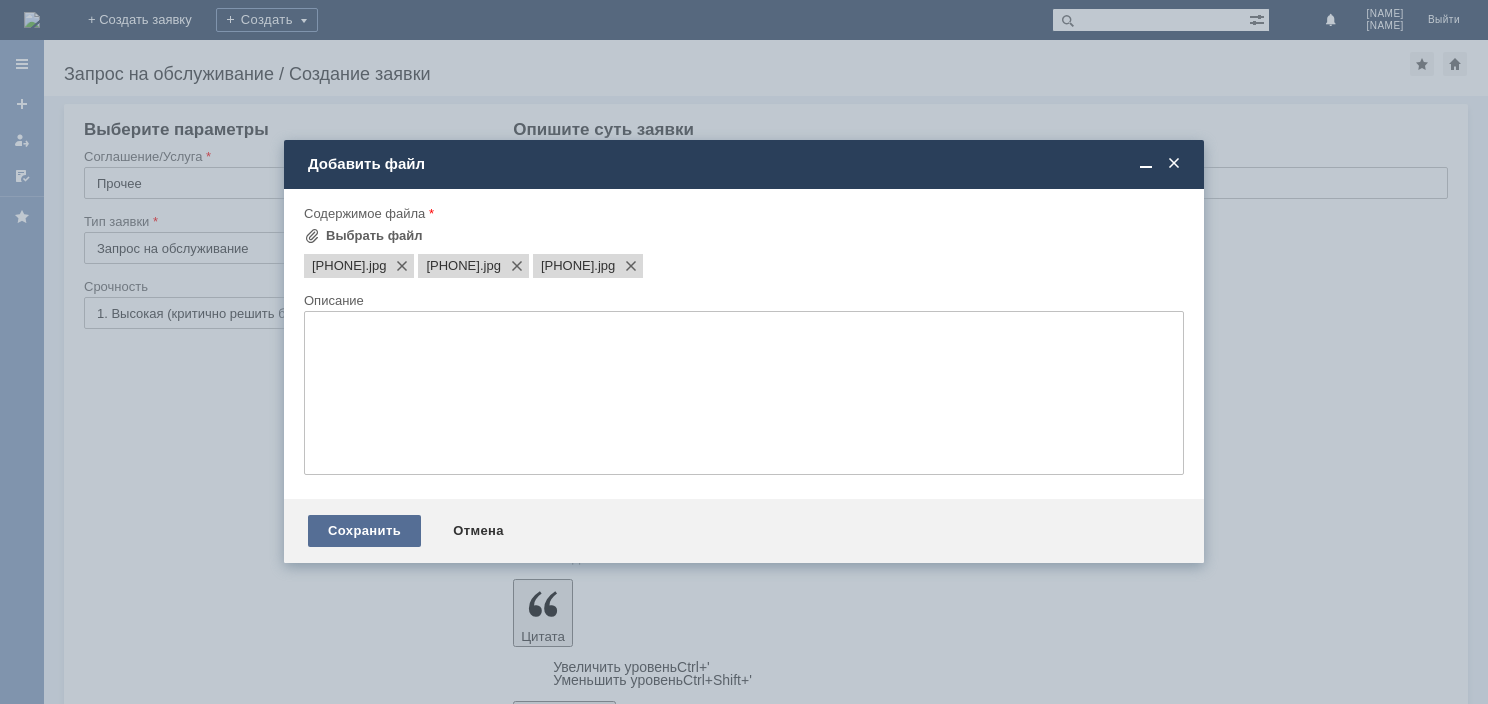 click on "Сохранить" at bounding box center (364, 531) 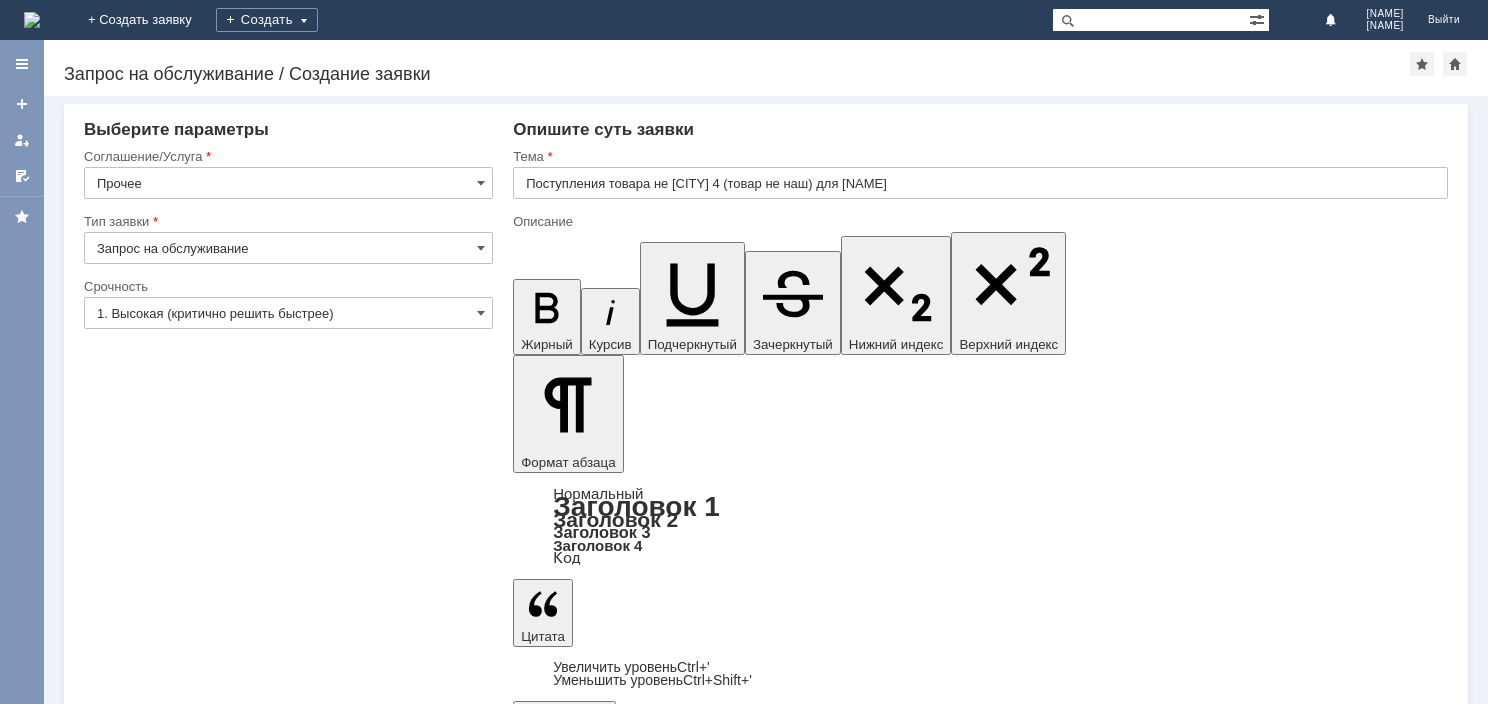 click on "Сохранить" at bounding box center [144, 6099] 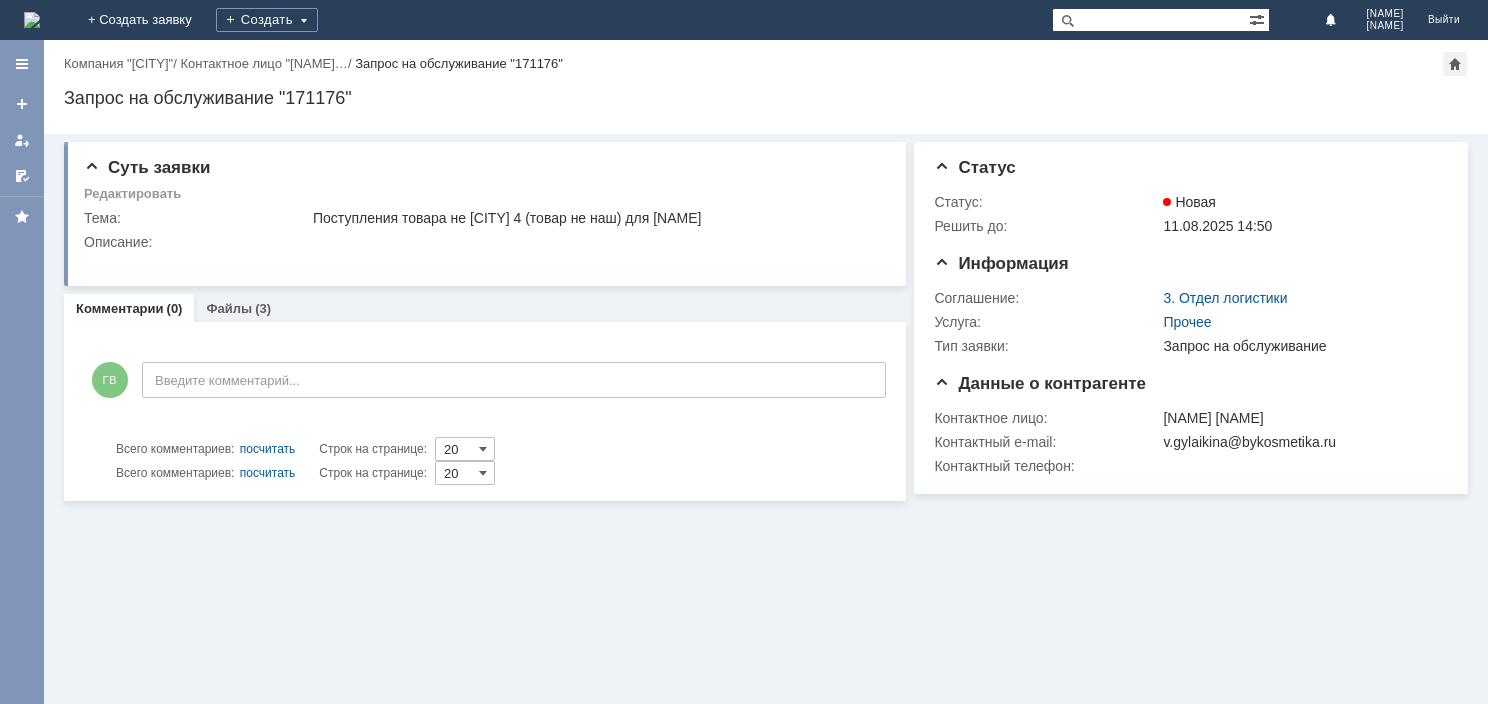 scroll, scrollTop: 0, scrollLeft: 0, axis: both 